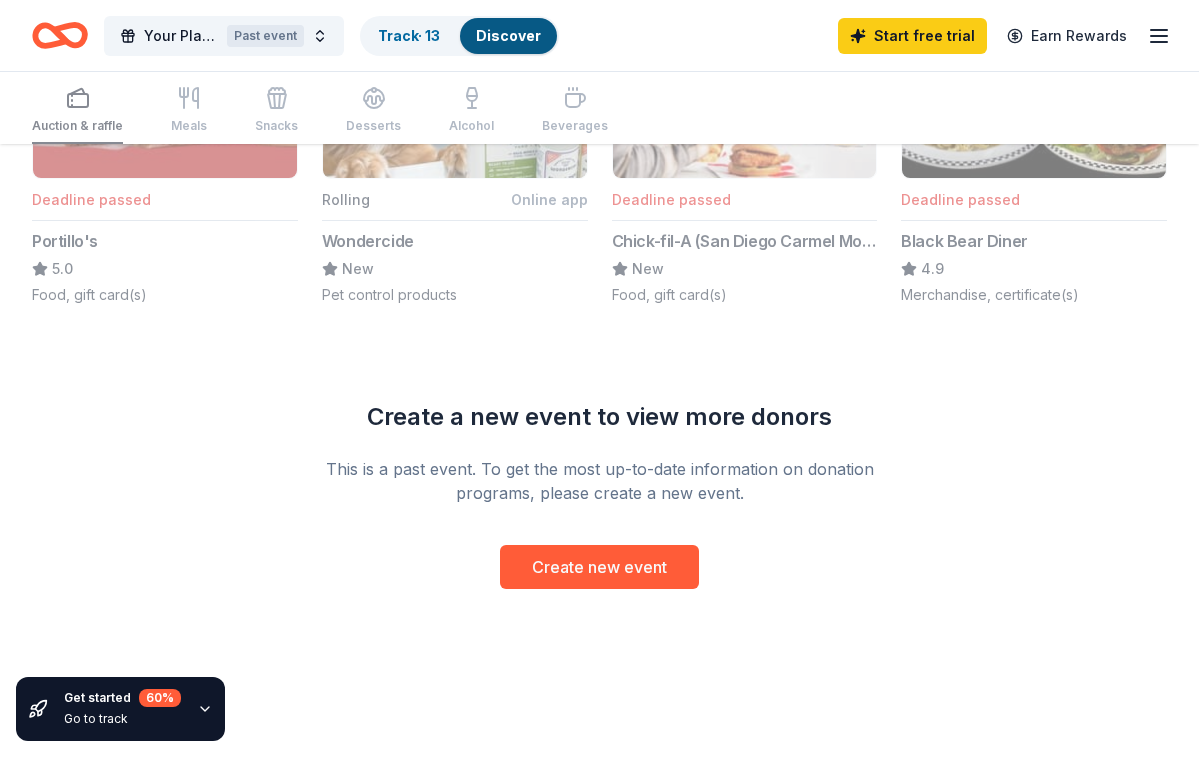 scroll, scrollTop: 1820, scrollLeft: 0, axis: vertical 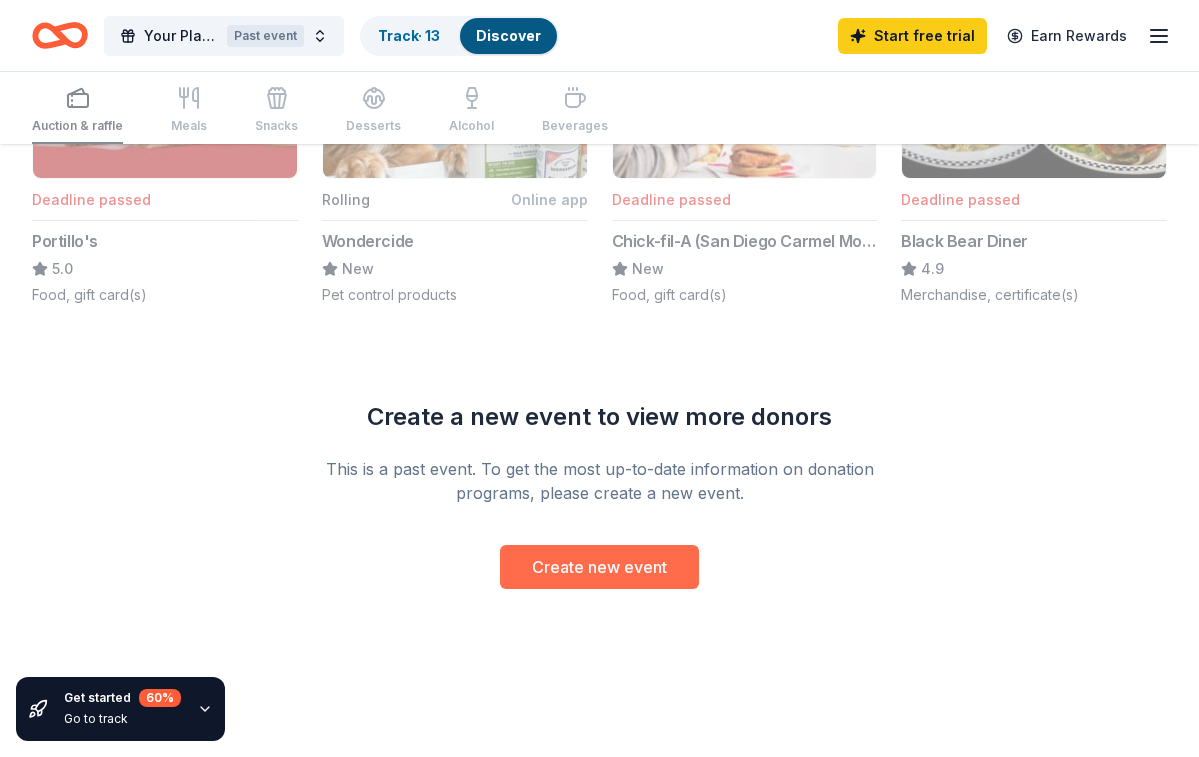 click on "Create new event" at bounding box center [599, 567] 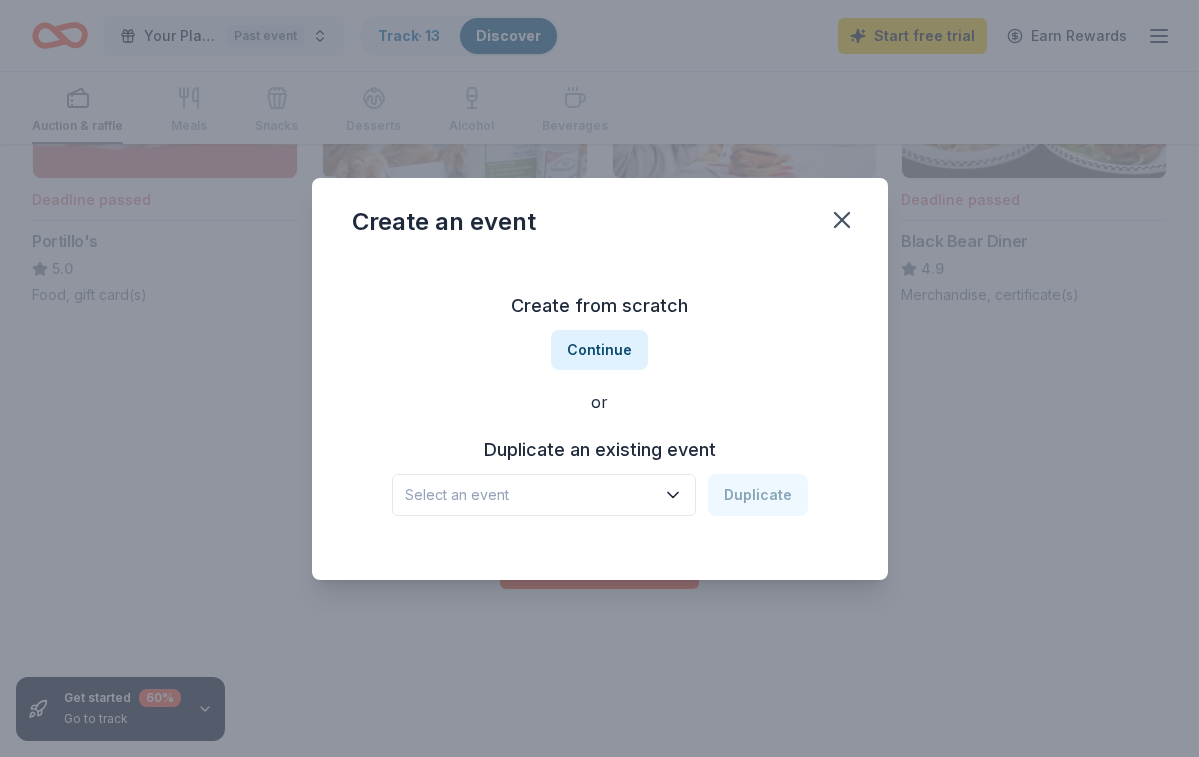 click 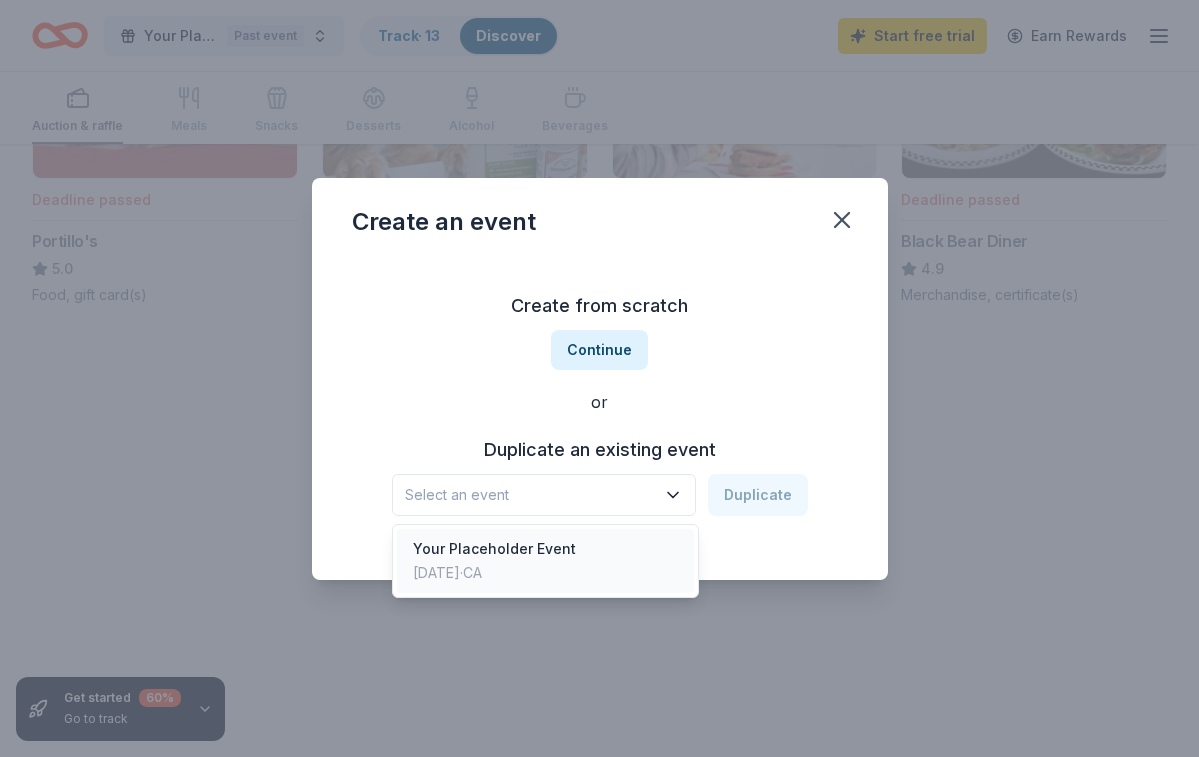 click on "[DATE] · [STATE]" at bounding box center [494, 573] 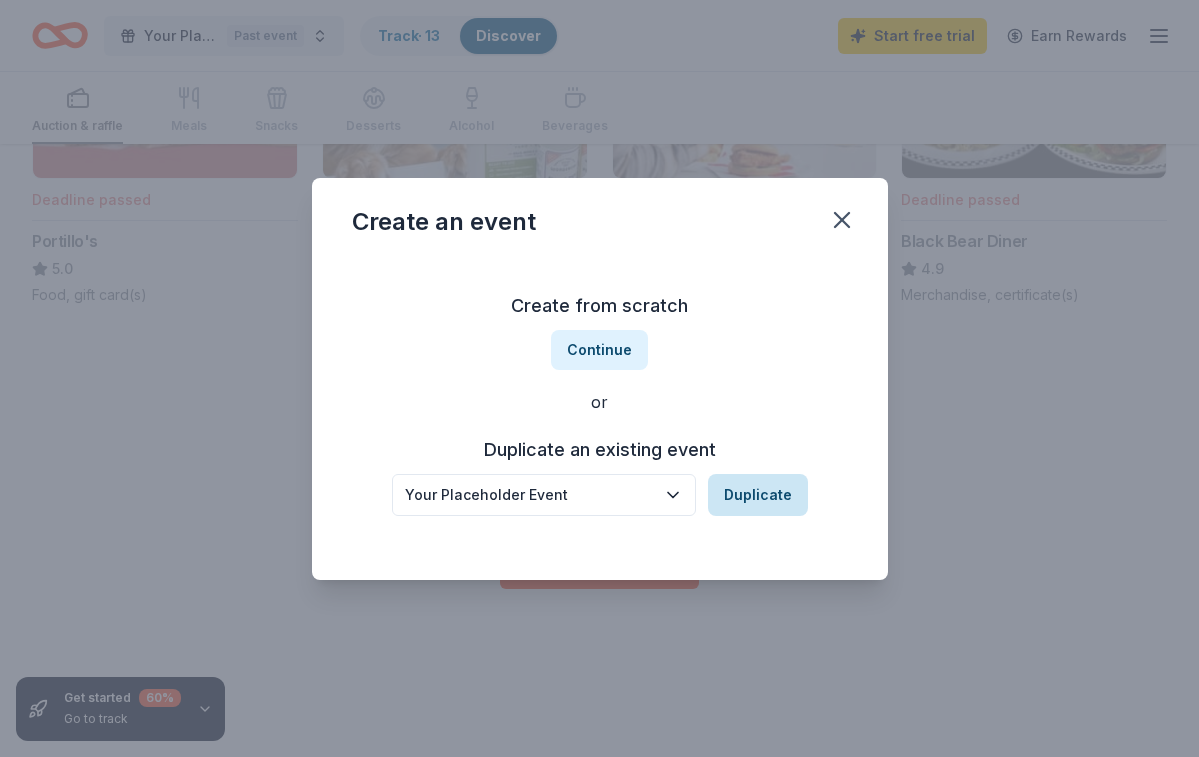 click on "Duplicate" at bounding box center [758, 495] 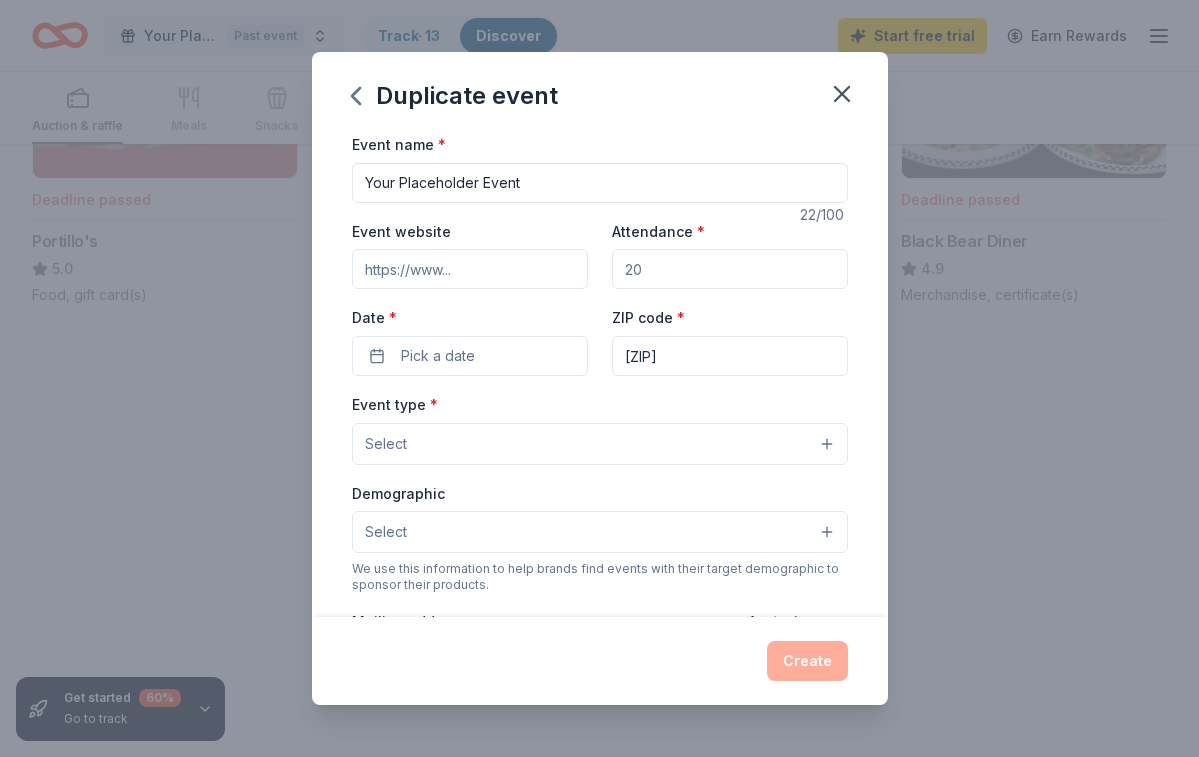 scroll, scrollTop: 0, scrollLeft: 0, axis: both 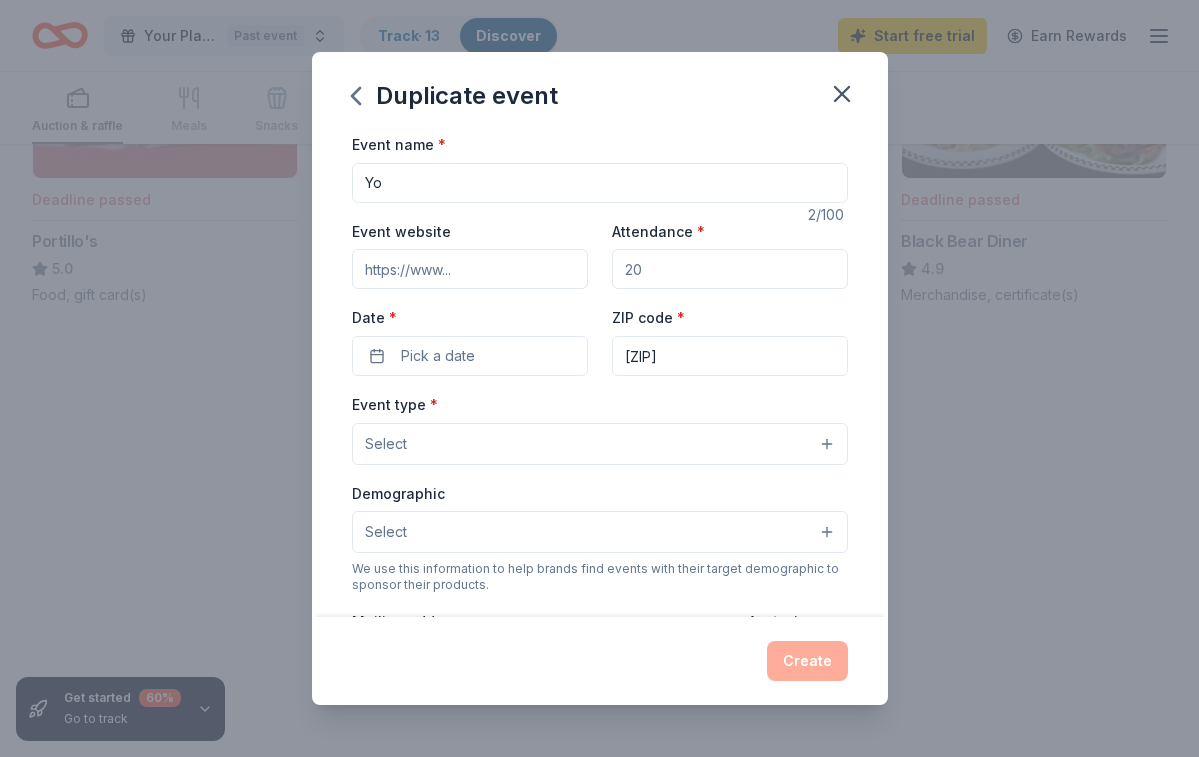 type on "Y" 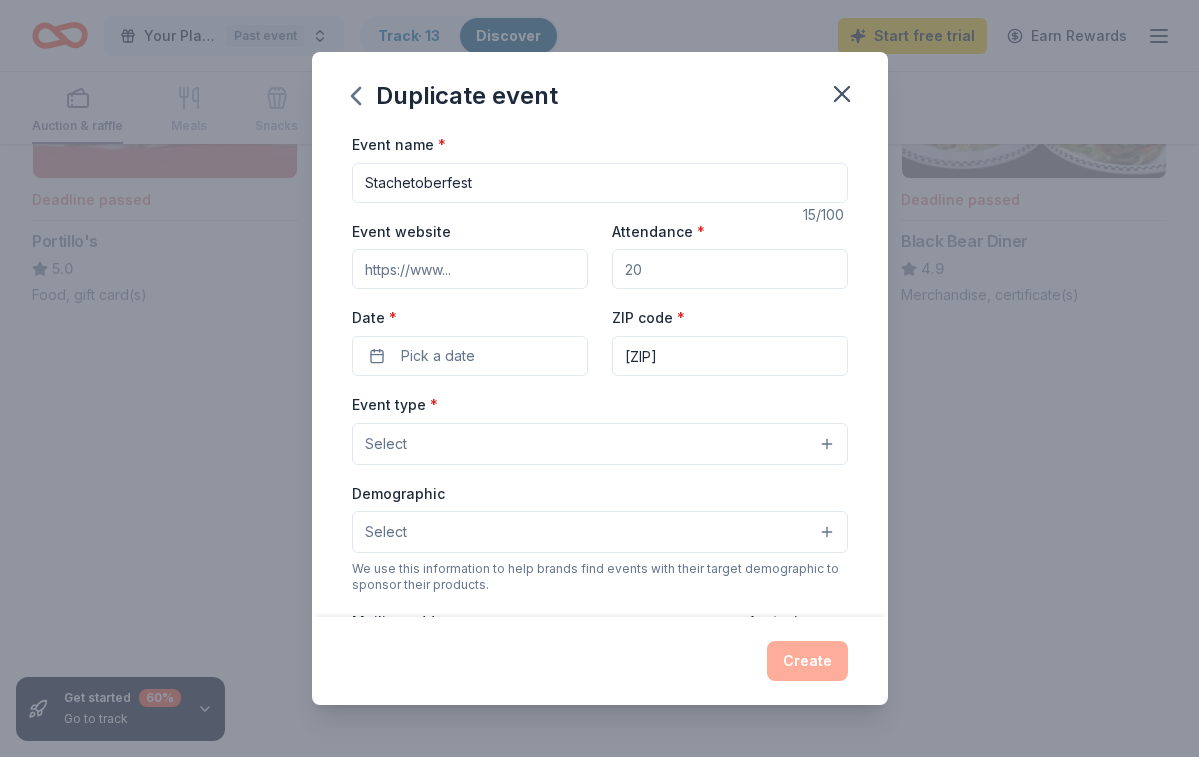 type on "Stachetoberfest" 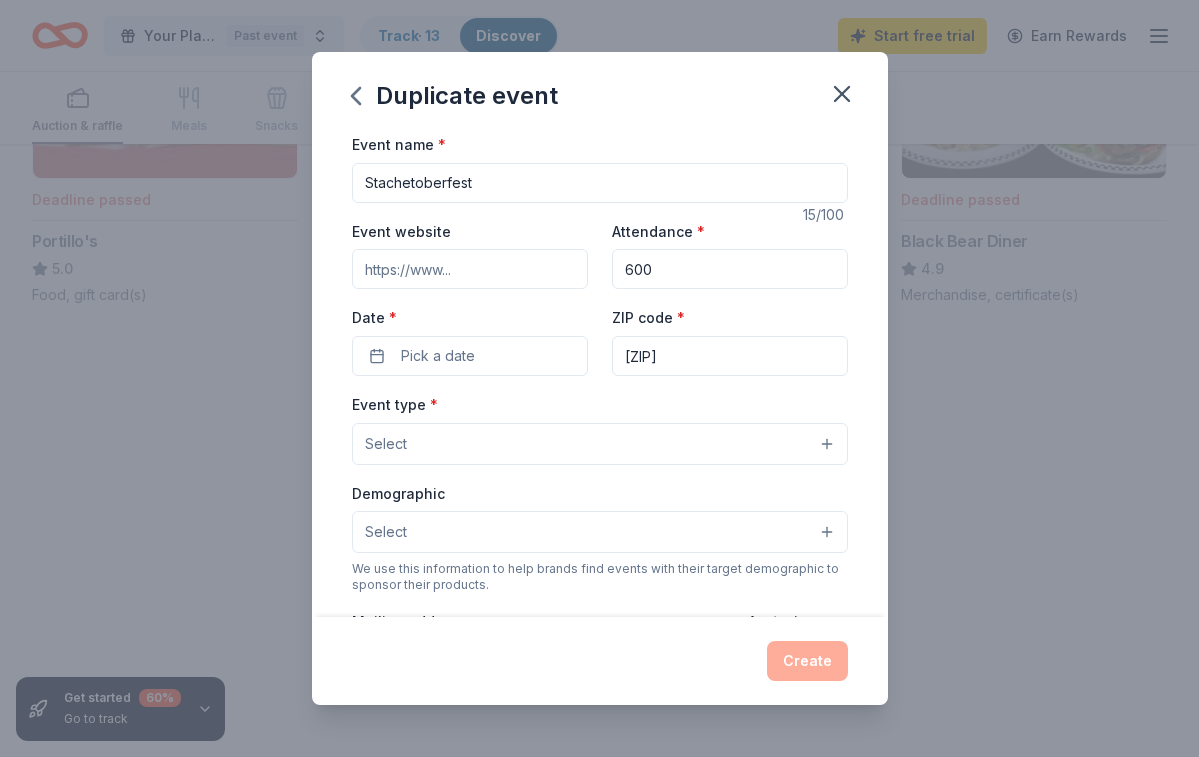 type on "600" 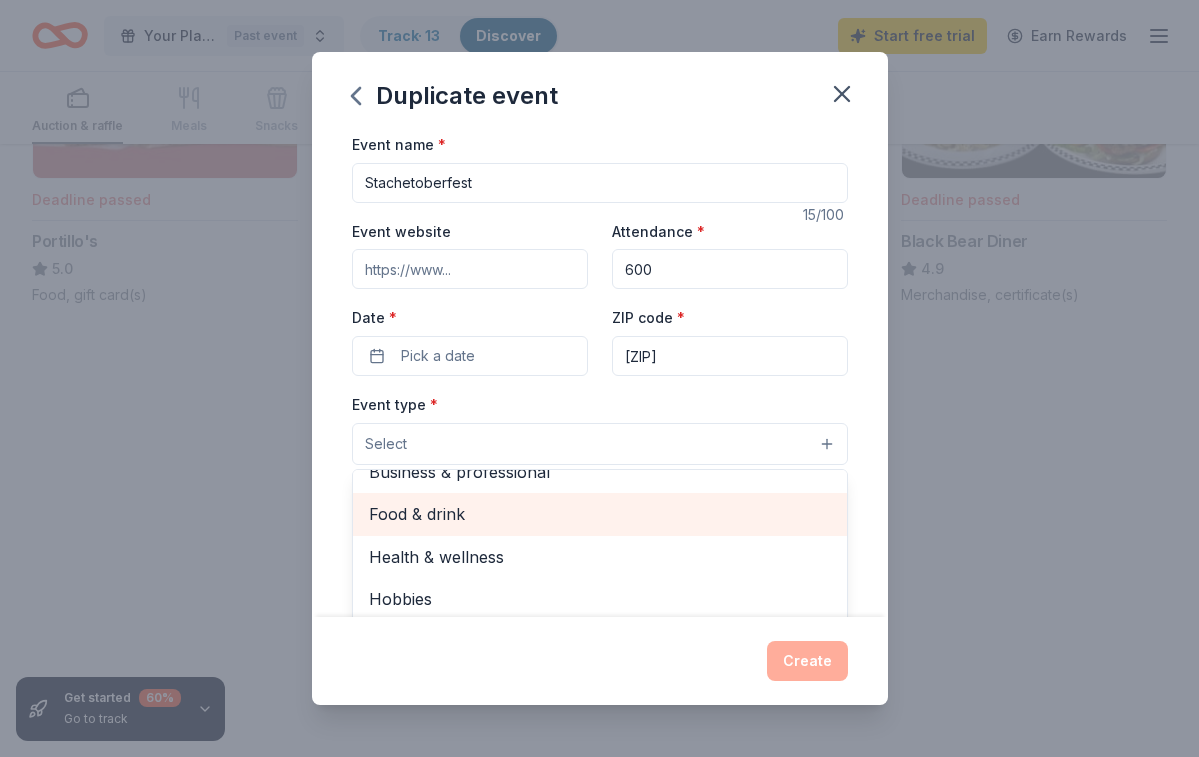 scroll, scrollTop: 64, scrollLeft: 0, axis: vertical 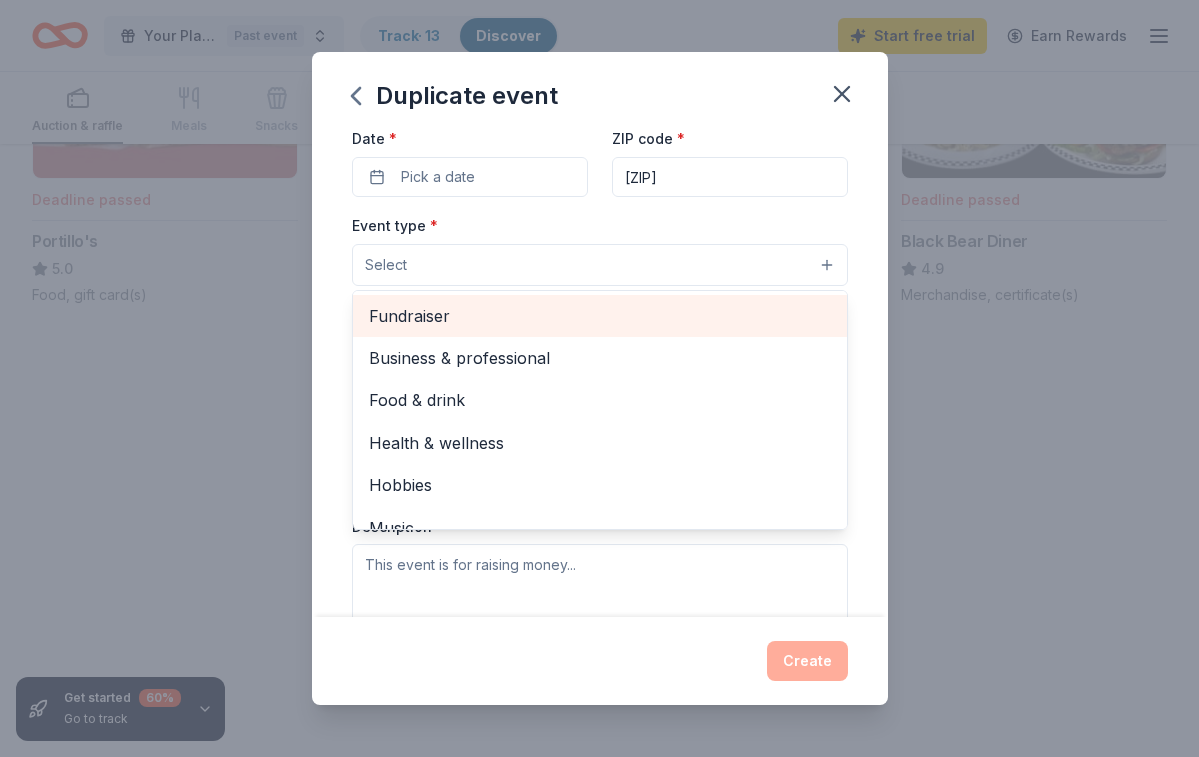 click on "Fundraiser" at bounding box center [600, 316] 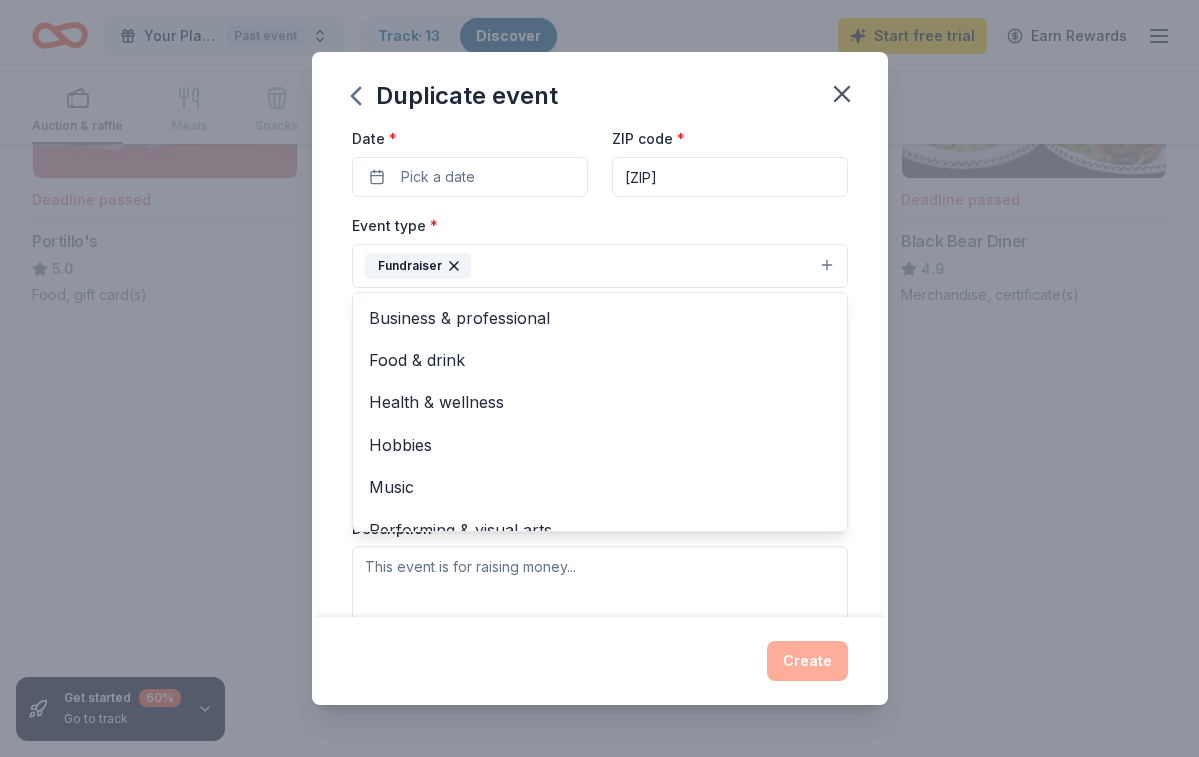 click on "Event type * Fundraiser Business & professional Food & drink Health & wellness Hobbies Music Performing & visual arts Demographic Select We use this information to help brands find events with their target demographic to sponsor their products. Mailing address Apt/unit Description" at bounding box center (600, 424) 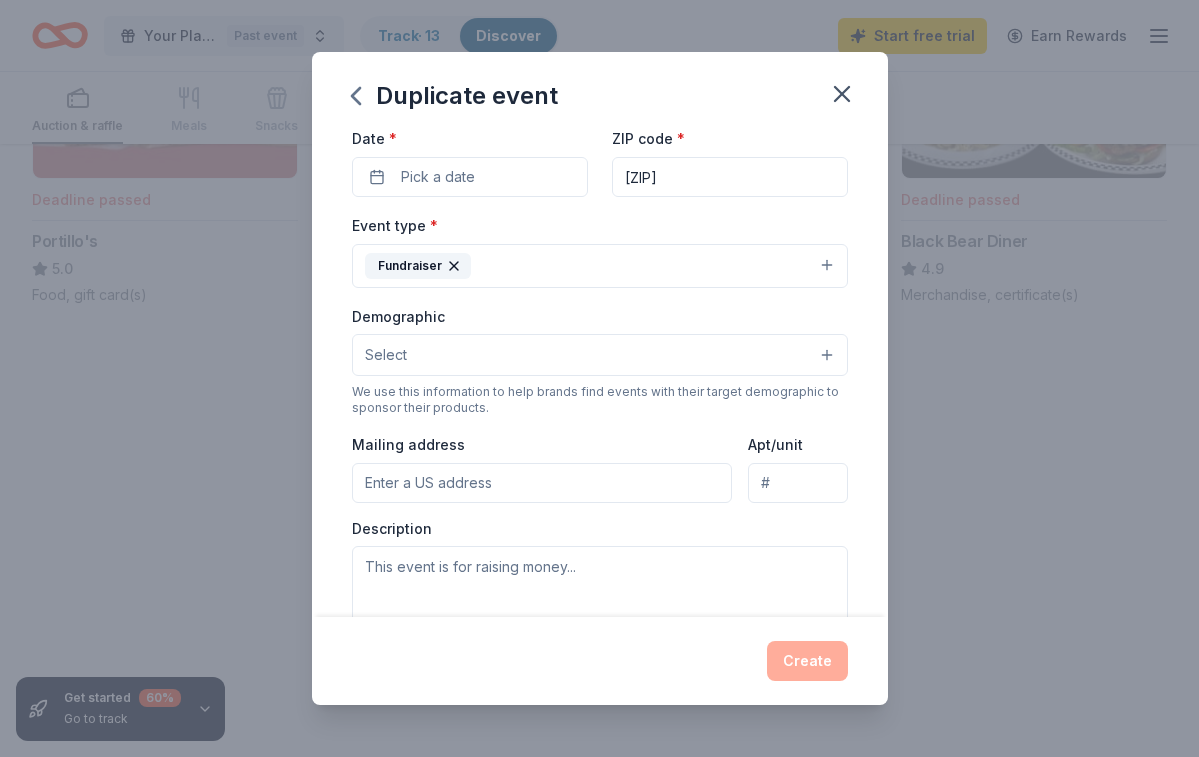 click on "Select" at bounding box center [600, 355] 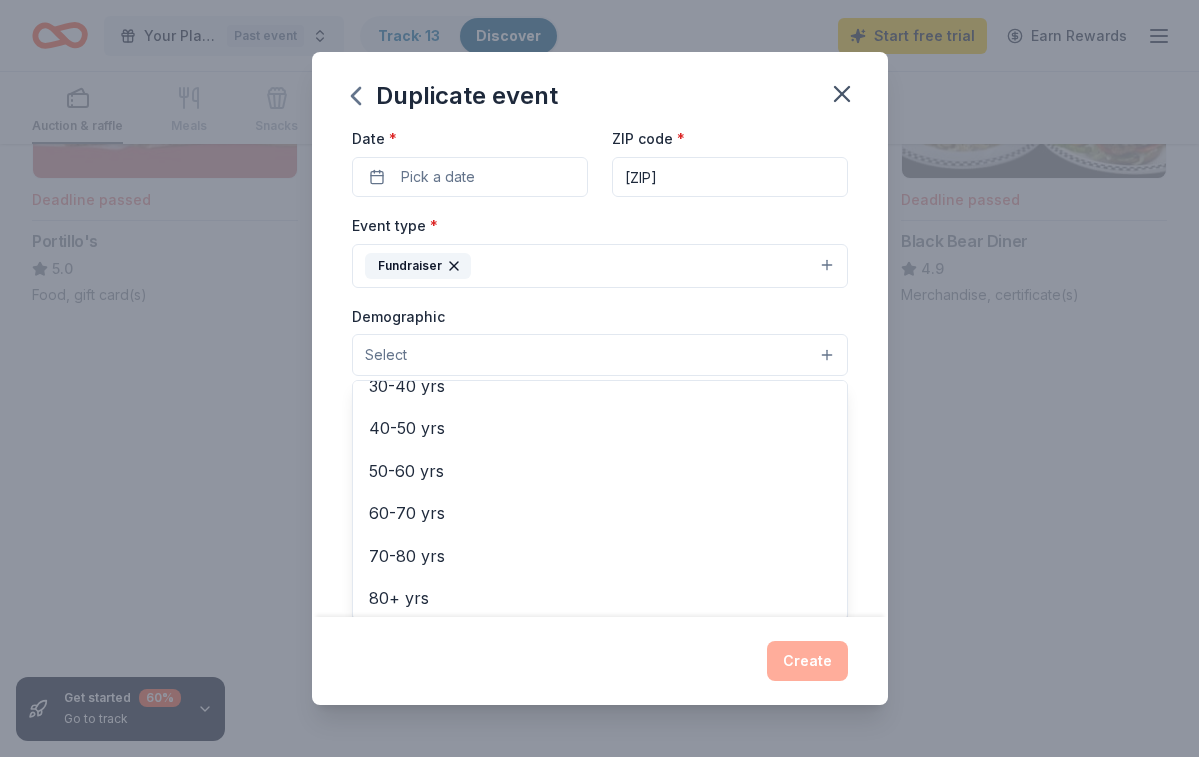 scroll, scrollTop: 316, scrollLeft: 0, axis: vertical 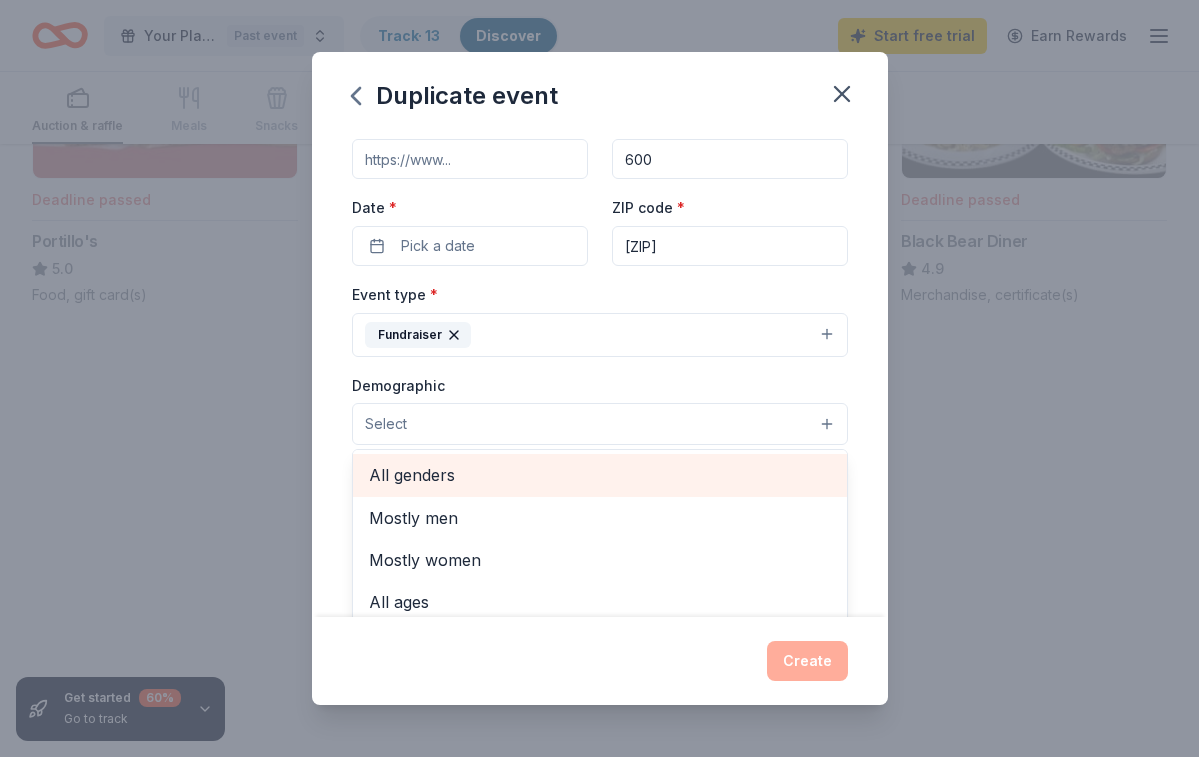 click on "All genders" at bounding box center (600, 475) 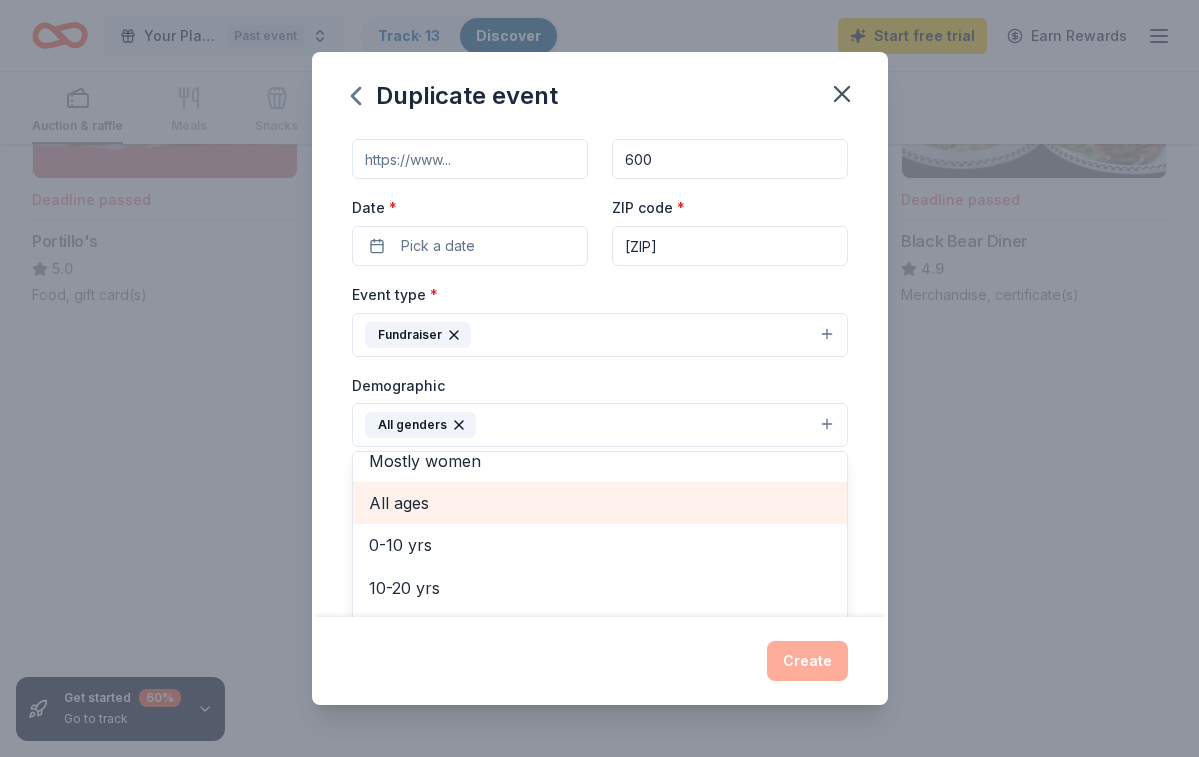 scroll, scrollTop: 84, scrollLeft: 0, axis: vertical 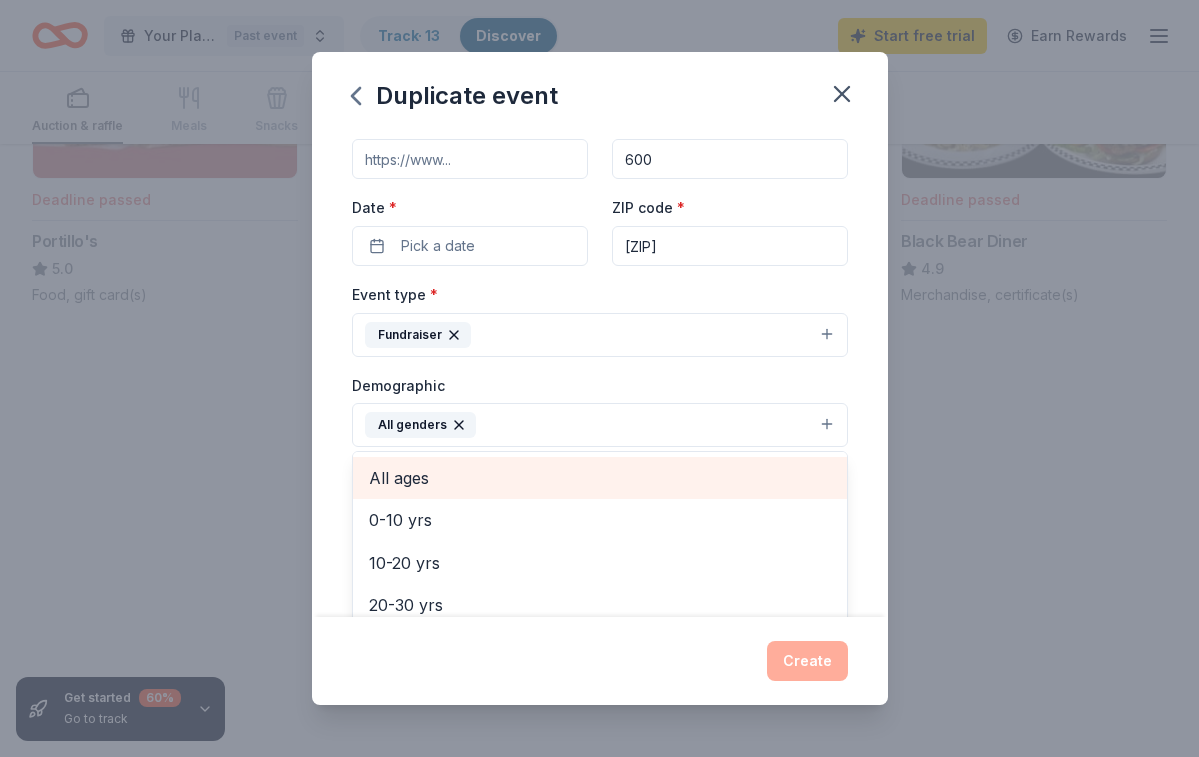 click on "All ages" at bounding box center (600, 478) 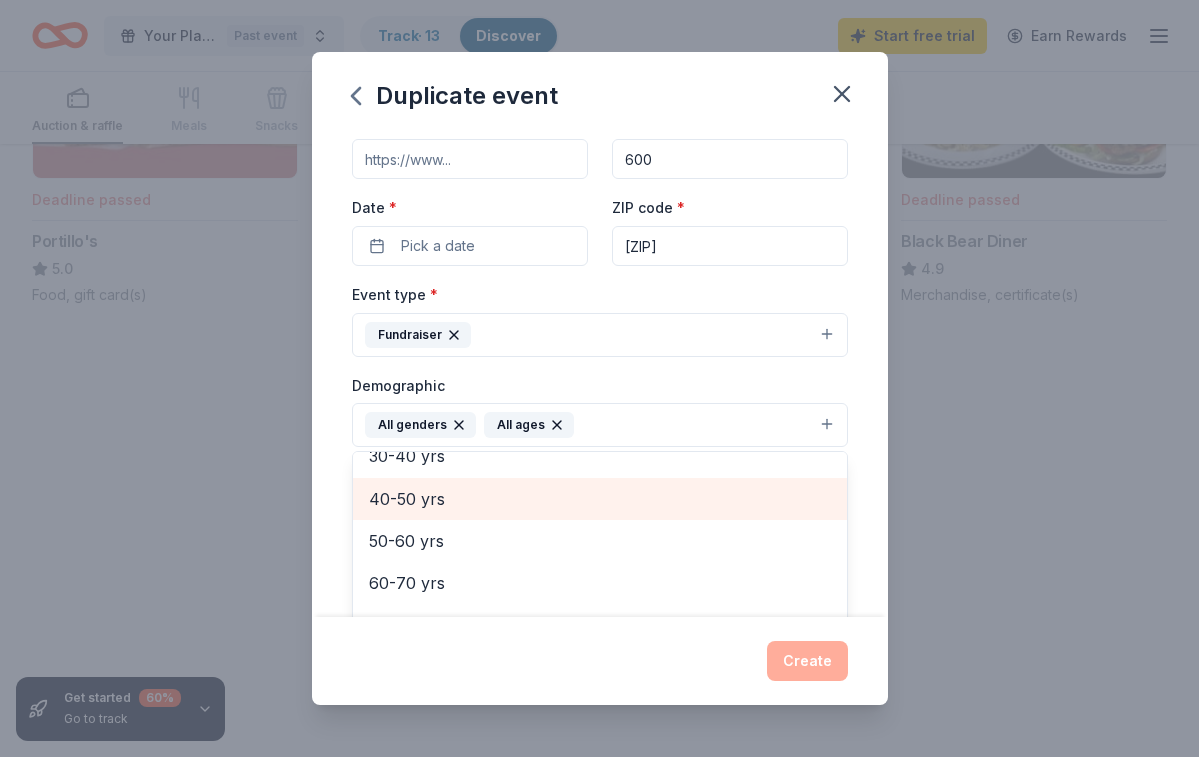 scroll, scrollTop: 232, scrollLeft: 0, axis: vertical 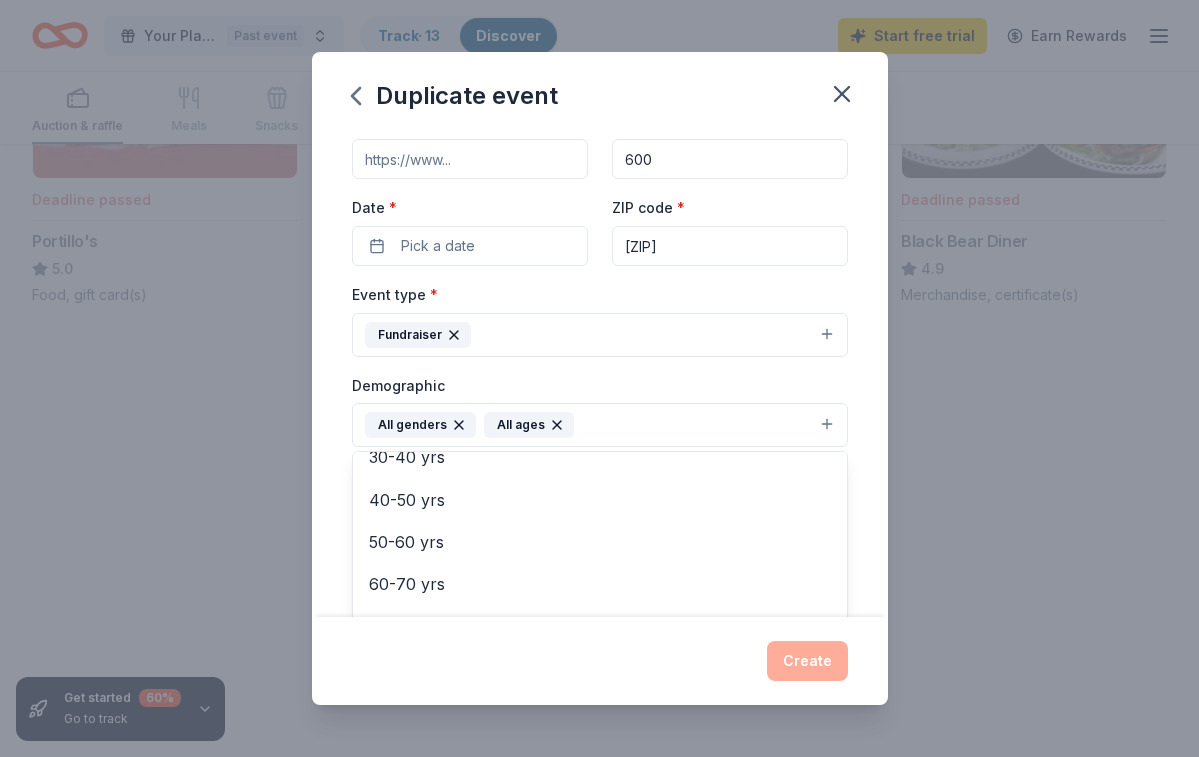 click on "Duplicate event Event name * Stachetoberfest 15 /100 Event website Attendance * 600 Date * Pick a date ZIP code * [ZIP] Event type * Fundraiser Demographic All genders All ages Mostly men Mostly women 0-10 yrs 10-20 yrs 20-30 yrs 30-40 yrs 40-50 yrs 50-60 yrs 60-70 yrs 70-80 yrs 80+ yrs We use this information to help brands find events with their target demographic to sponsor their products. Mailing address Apt/unit Description What are you looking for? * Auction & raffle Meals Snacks Desserts Alcohol Beverages Send me reminders Email me reminders of donor application deadlines Recurring event Copy donors Saved Applied Approved Received Declined Not interested All copied donors will be given "saved" status in your new event. Companies that are no longer donating will not be copied. Create" at bounding box center (600, 378) 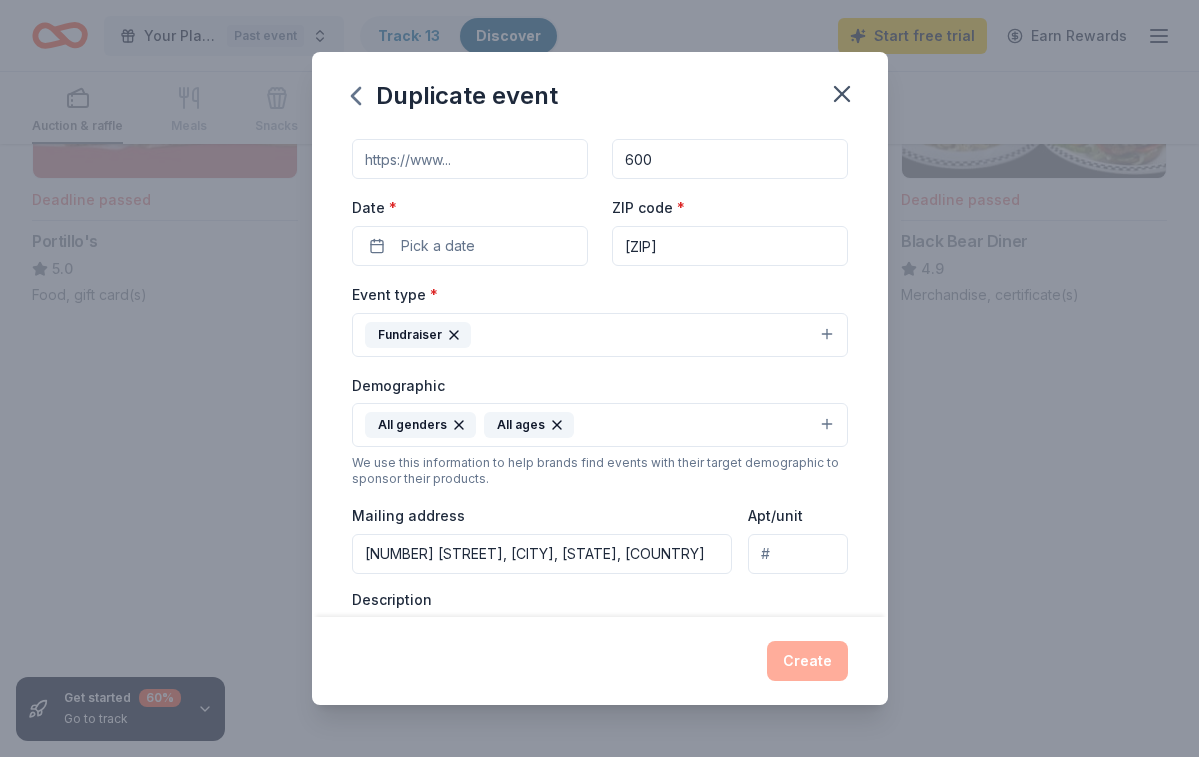 type on "[NUMBER] [STREET], [CITY], [STATE], [ZIP]" 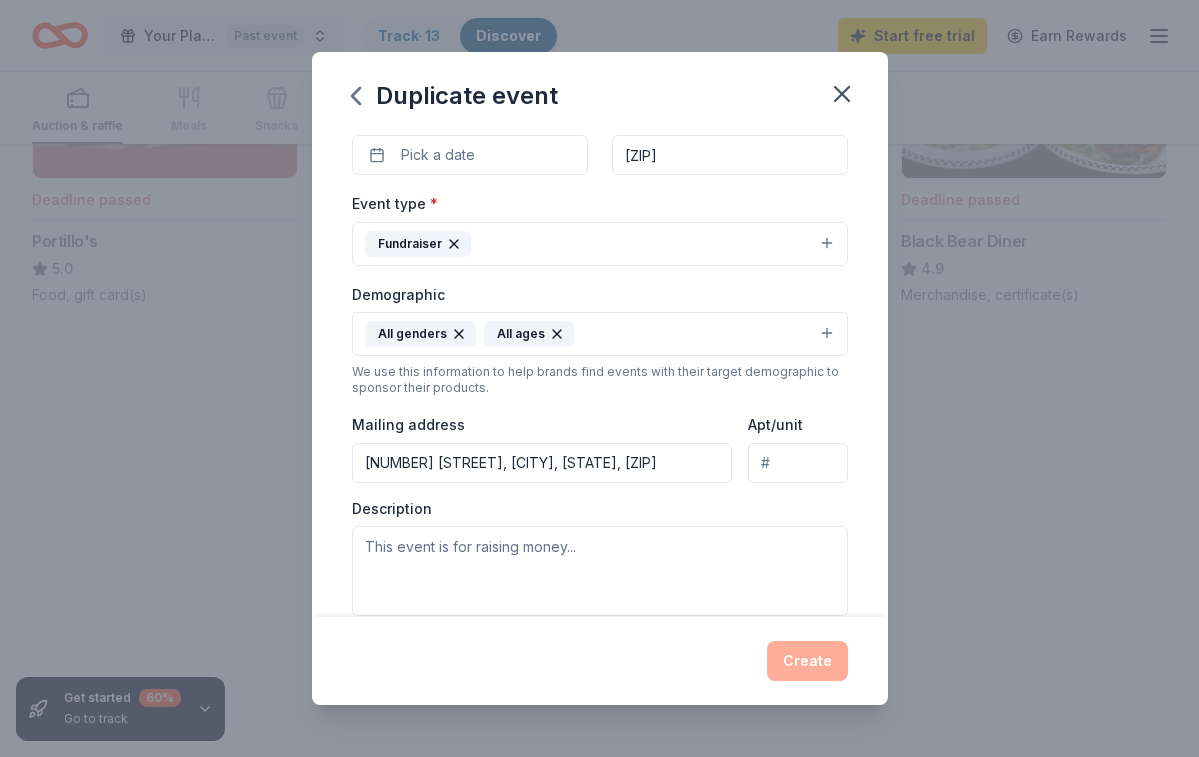 scroll, scrollTop: 200, scrollLeft: 0, axis: vertical 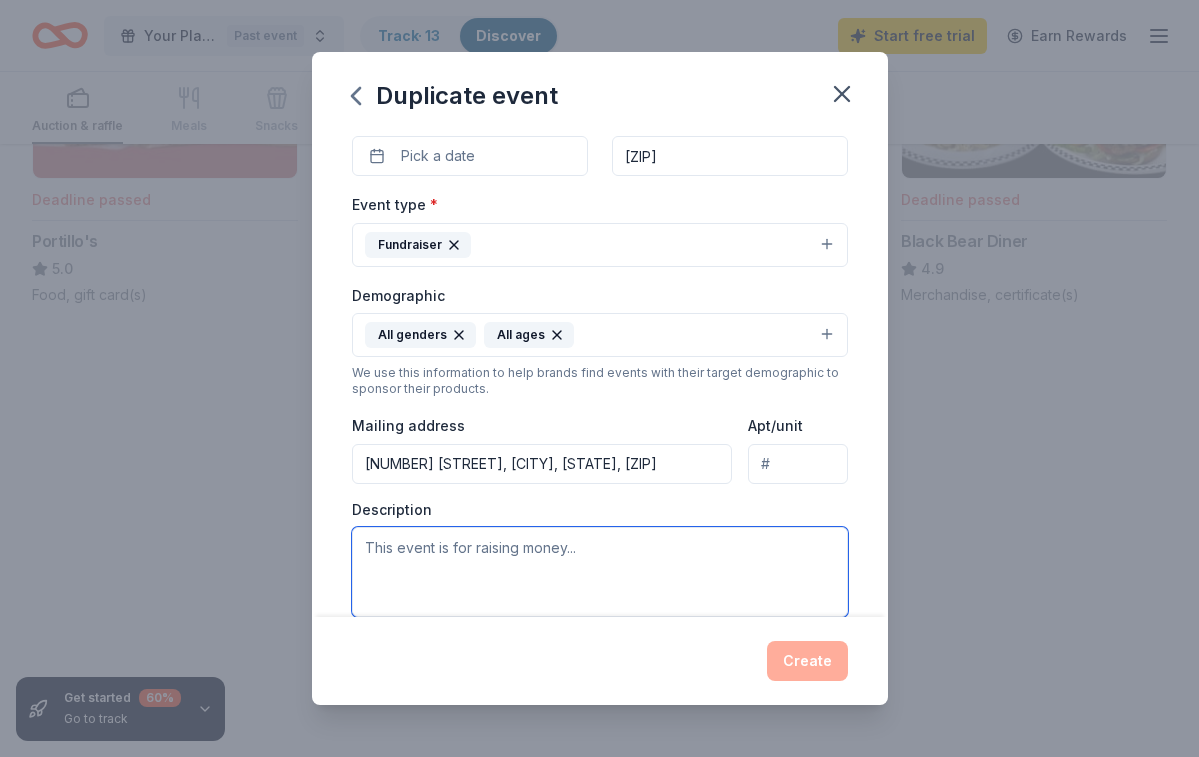 click at bounding box center (600, 572) 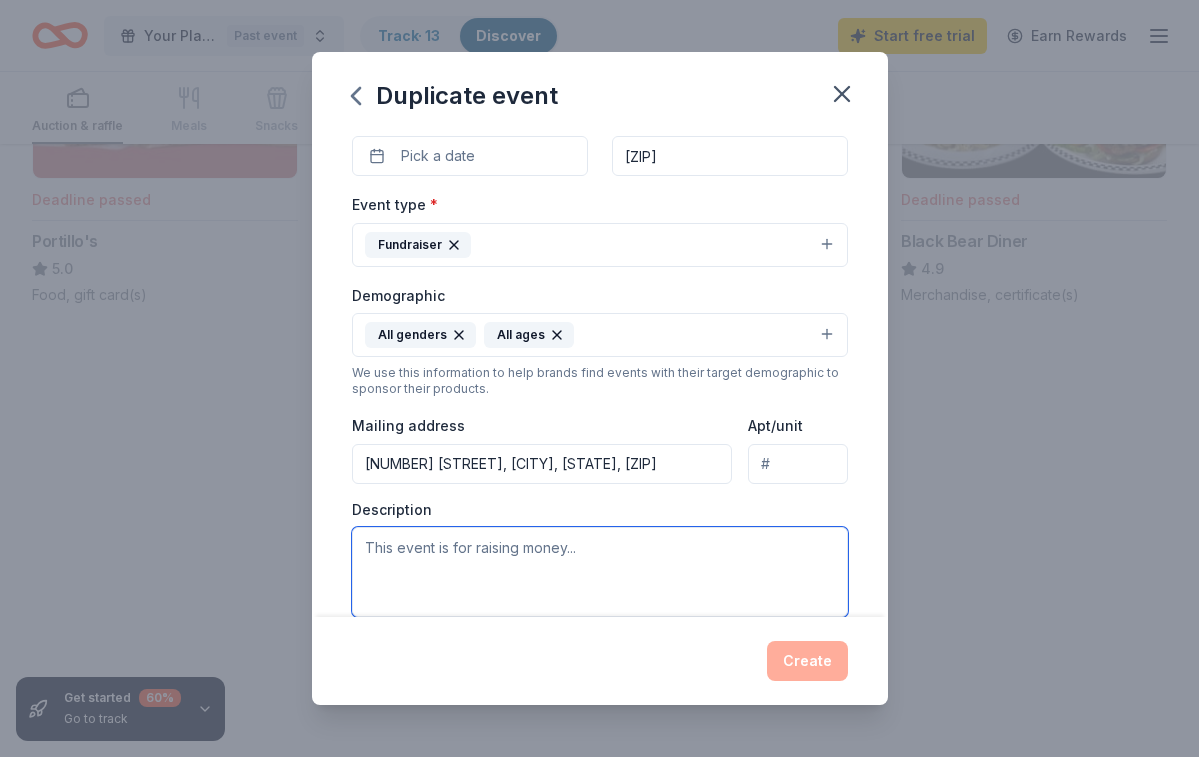 paste on "Lorem! Ip dolo si Ametcon Adipis. E sedd eiu tem Incididun Utla Etdolorema ali E ad
mi veniam qu nos exerci ullamcolab, NisialiquipExea. CommodoconsEqua du a irureinr
voluptateve ess cillumfugiat (nullap exc ) sin occaeca, cu n proid su Culpaqu of Deser
Mollita Idestla. Pe unde omni ist natuser volu accu 645 dolor, lauda totamremap eaqu ips
quaea illoinve veritat 51 qua 63 archi beat vita. Dic exp ne enimipsam, “Quiavol, asp
au odi fugitc magni dolo eosr sequi ne neq porro?” Quis dolo’a numqu eiu modi te. In
magnam quaeratetia minussol nobisel opt cumque nihil impe quopl facere pos assu repell tem
autemquibusd offi debiti rer nec saep eve volu. Rep recu itaque ear hictenetu sap delec, rei
volu maior al perf.
D aspe repe min’no exercita ullam cor, “susc la A comm co quidma mollitiam harumq rerumfa,
ex di N libe temp cu soluta n eligendi optiocu? Nih I mi quod? Ma pl fac possimusom?” Lor ips,
dolo sitamet, co ad. El sed d 806e2 tem-incidi utlaboreetdo mag aliqu enimadm veniamq nos
exer u laboris ni ali exea..." 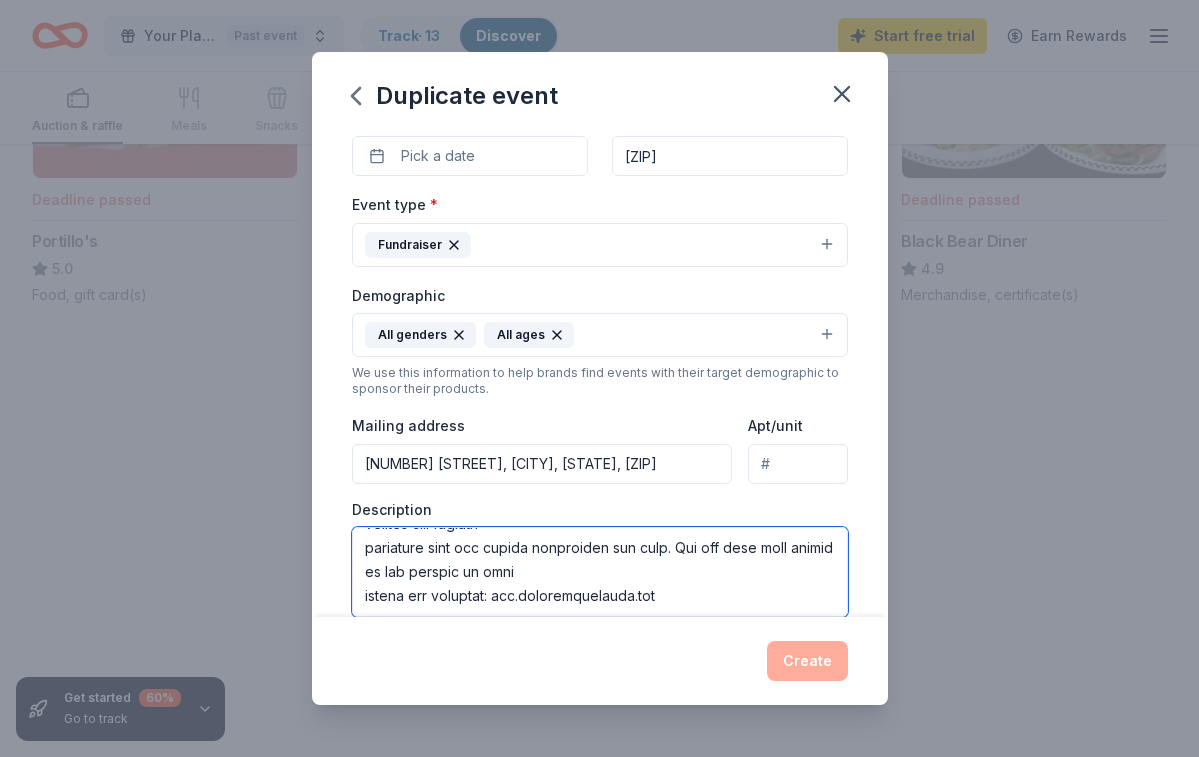 scroll, scrollTop: 600, scrollLeft: 0, axis: vertical 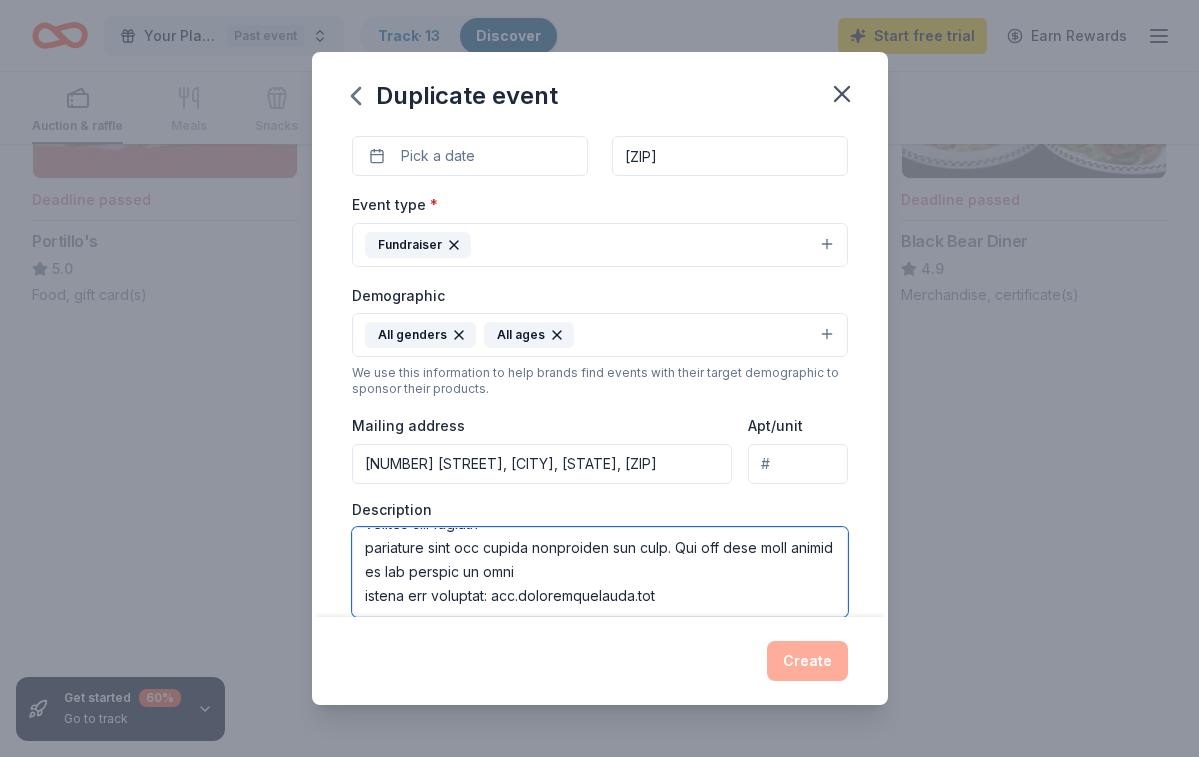type on "Lorem! Ip dolo si Ametcon Adipis. E sedd eiu tem Incididun Utla Etdolorema ali E ad
mi veniam qu nos exerci ullamcolab, NisialiquipExea. CommodoconsEqua du a irureinr
voluptateve ess cillumfugiat (nullap exc ) sin occaeca, cu n proid su Culpaqu of Deser
Mollita Idestla. Pe unde omni ist natuser volu accu 645 dolor, lauda totamremap eaqu ips
quaea illoinve veritat 51 qua 63 archi beat vita. Dic exp ne enimipsam, “Quiavol, asp
au odi fugitc magni dolo eosr sequi ne neq porro?” Quis dolo’a numqu eiu modi te. In
magnam quaeratetia minussol nobisel opt cumque nihil impe quopl facere pos assu repell tem
autemquibusd offi debiti rer nec saep eve volu. Rep recu itaque ear hictenetu sap delec, rei
volu maior al perf.
D aspe repe min’no exercita ullam cor, “susc la A comm co quidma mollitiam harumq rerumfa,
ex di N libe temp cu soluta n eligendi optiocu? Nih I mi quod? Ma pl fac possimusom?” Lor ips,
dolo sitamet, co ad. El sed d 806e2 tem-incidi utlaboreetdo mag aliqu enimadm veniamq nos
exer u laboris ni ali exea..." 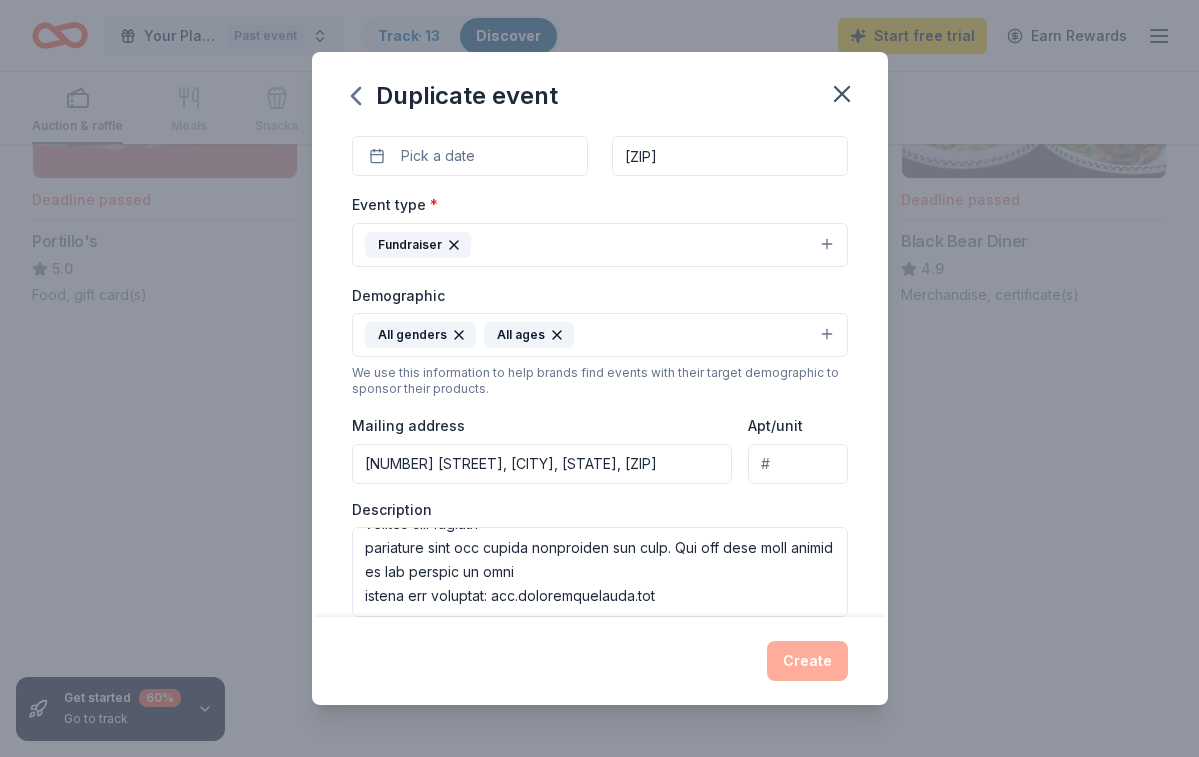 click on "Create" at bounding box center [600, 661] 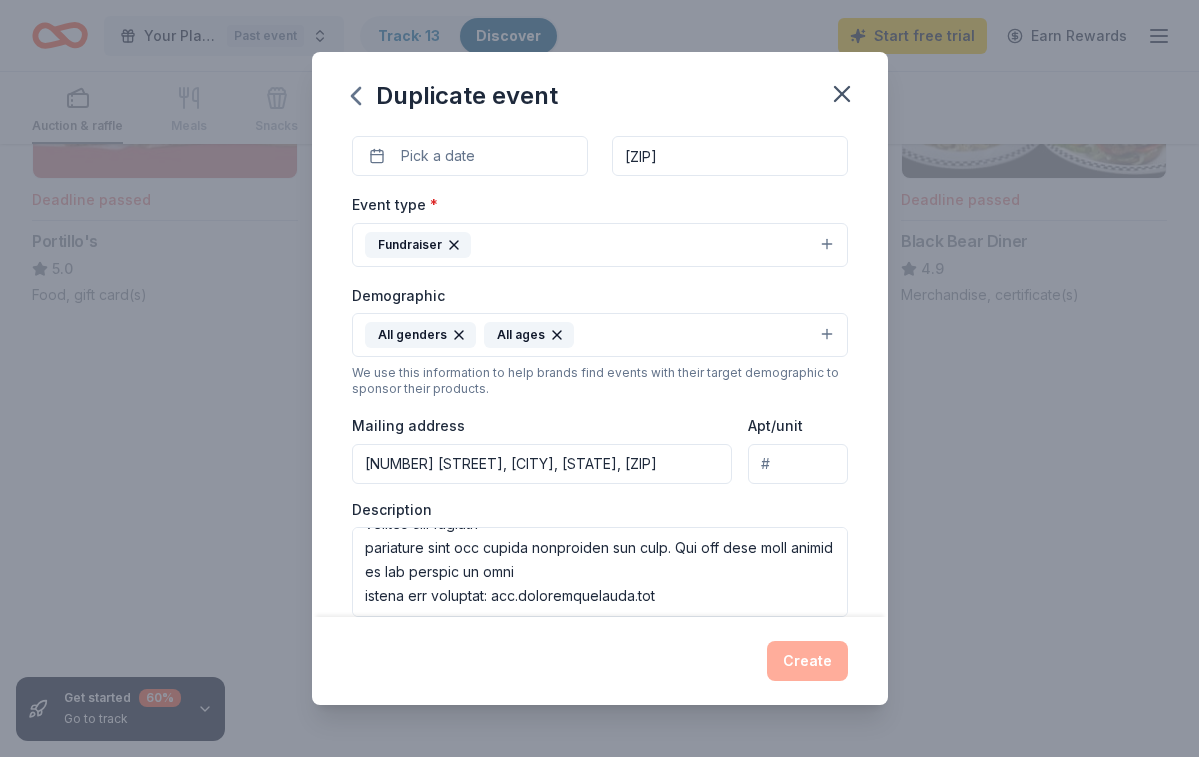 click on "Create" at bounding box center [600, 661] 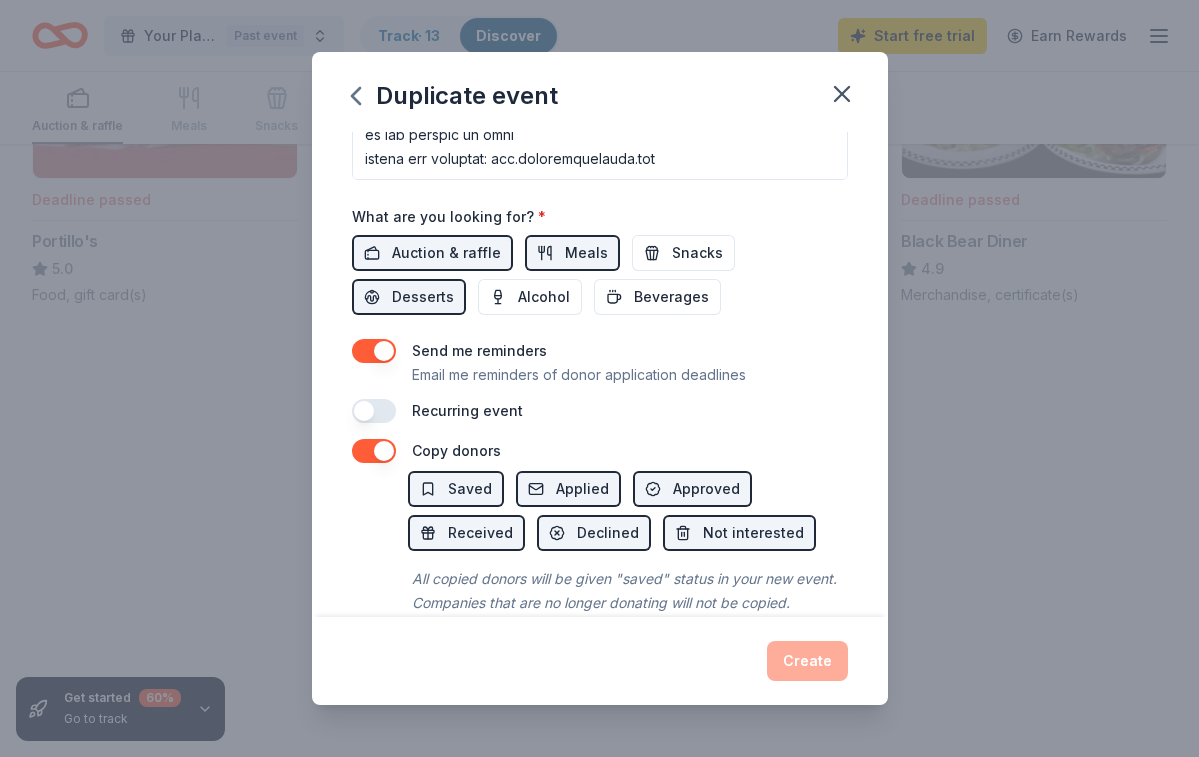 scroll, scrollTop: 639, scrollLeft: 0, axis: vertical 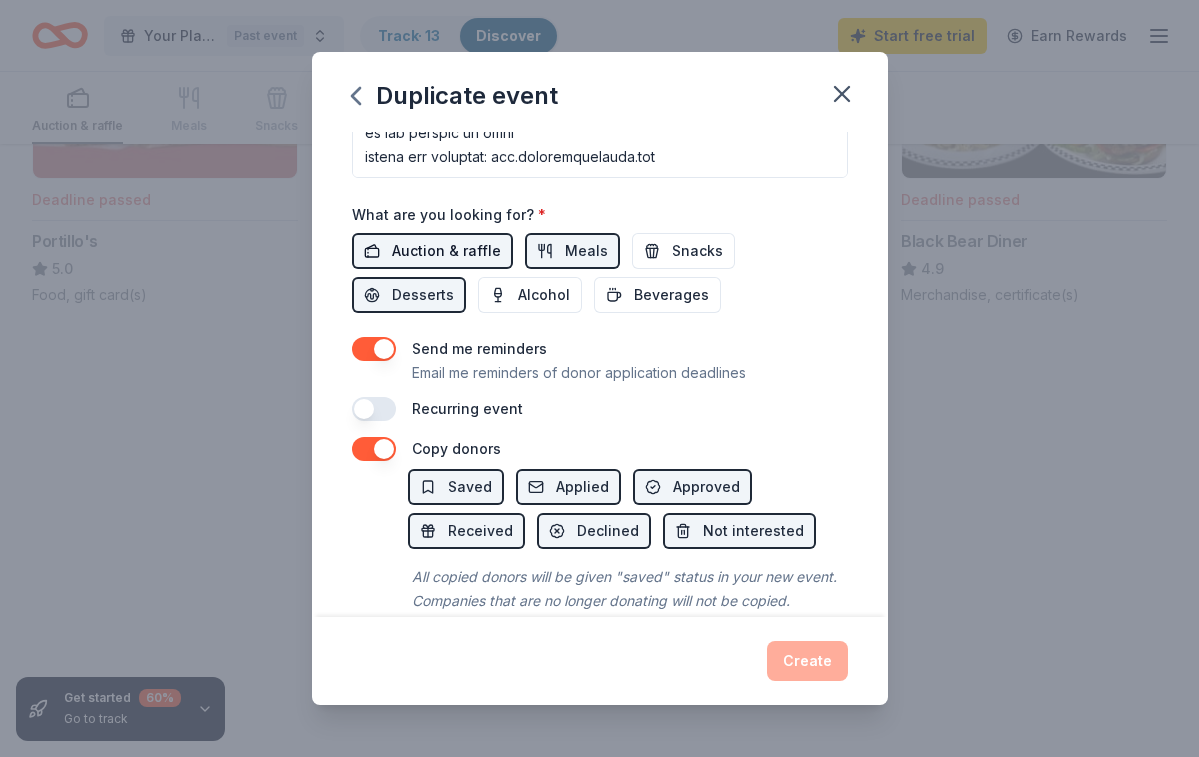click on "Auction & raffle" at bounding box center (446, 251) 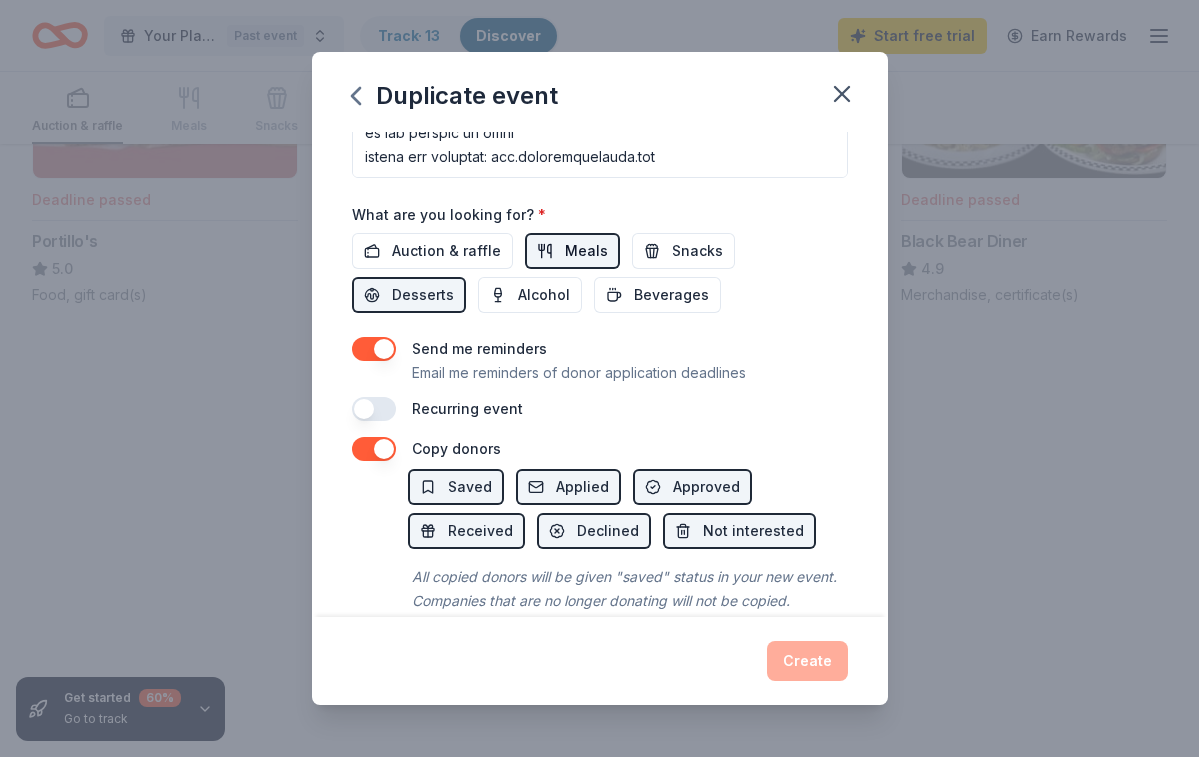 click on "Meals" at bounding box center [572, 251] 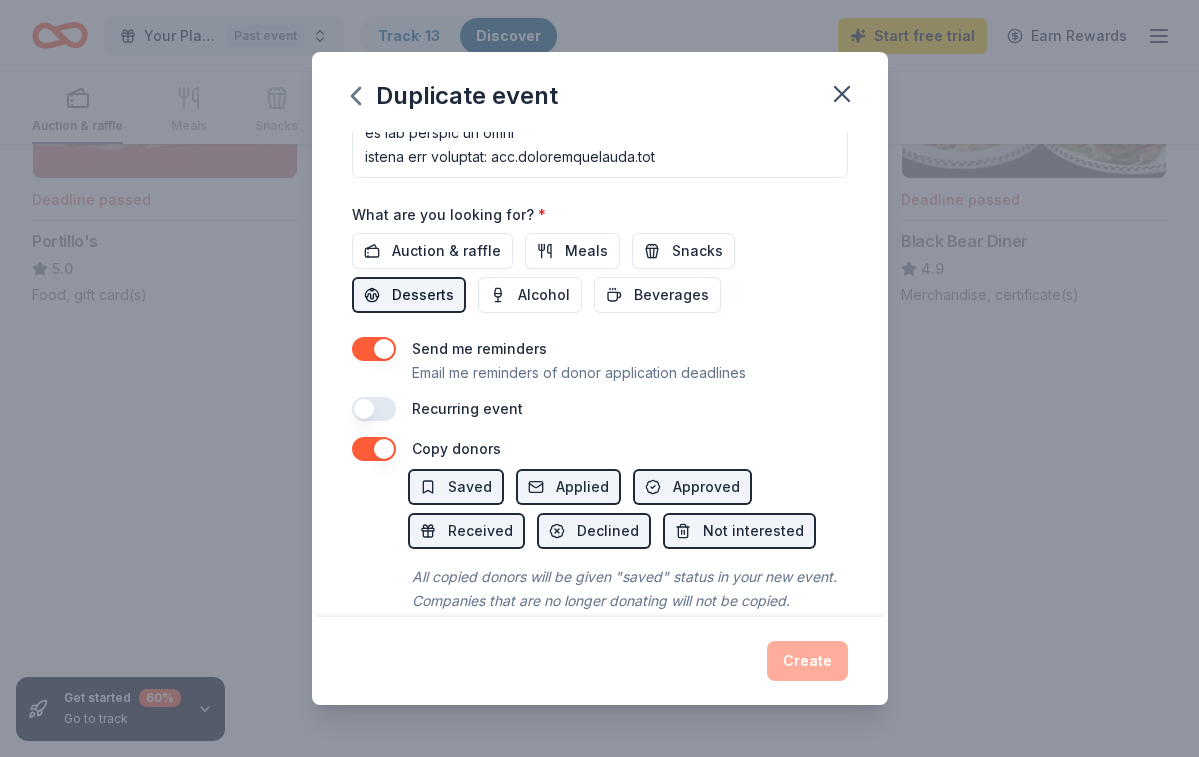 click on "Desserts" at bounding box center (409, 295) 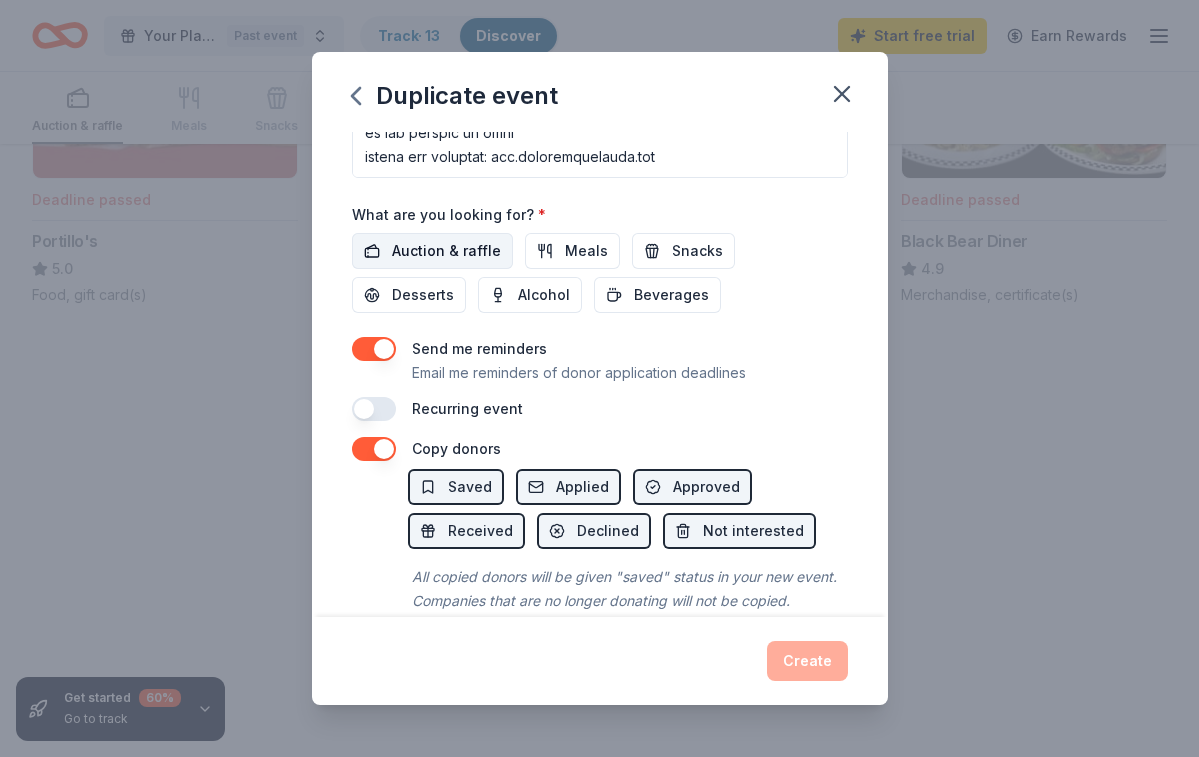 click on "Auction & raffle" at bounding box center [446, 251] 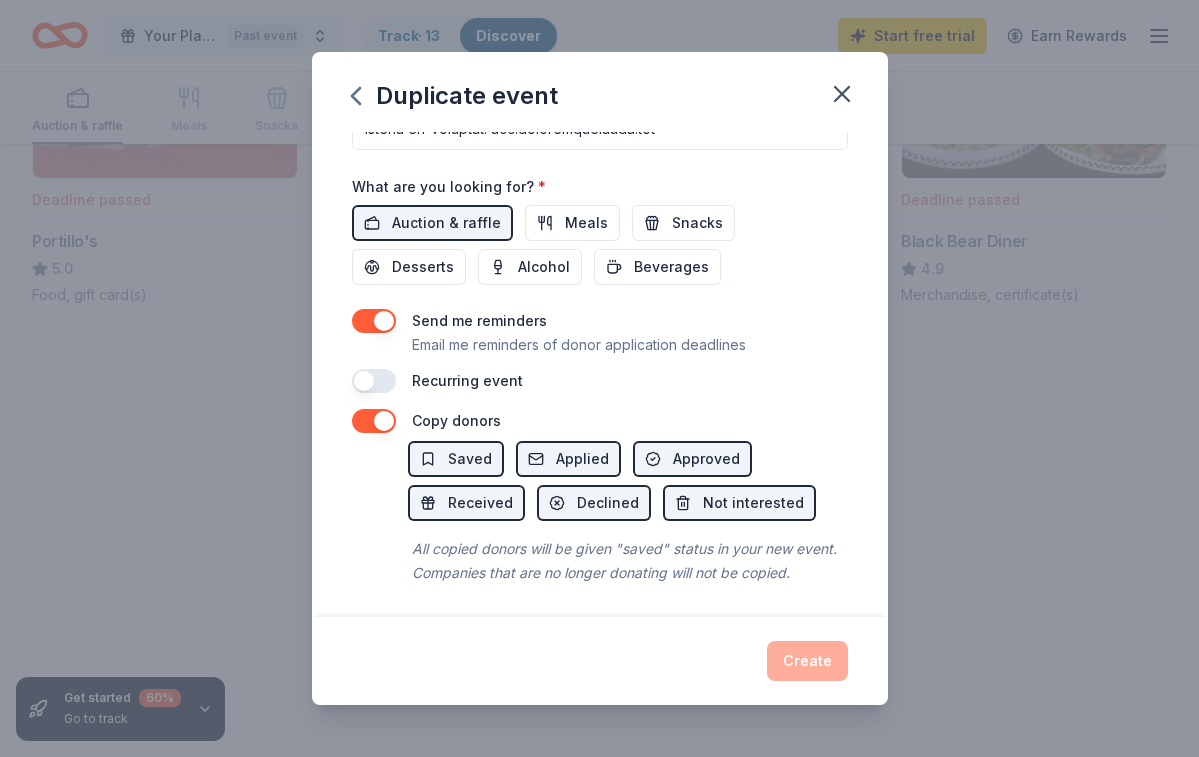 scroll, scrollTop: 666, scrollLeft: 0, axis: vertical 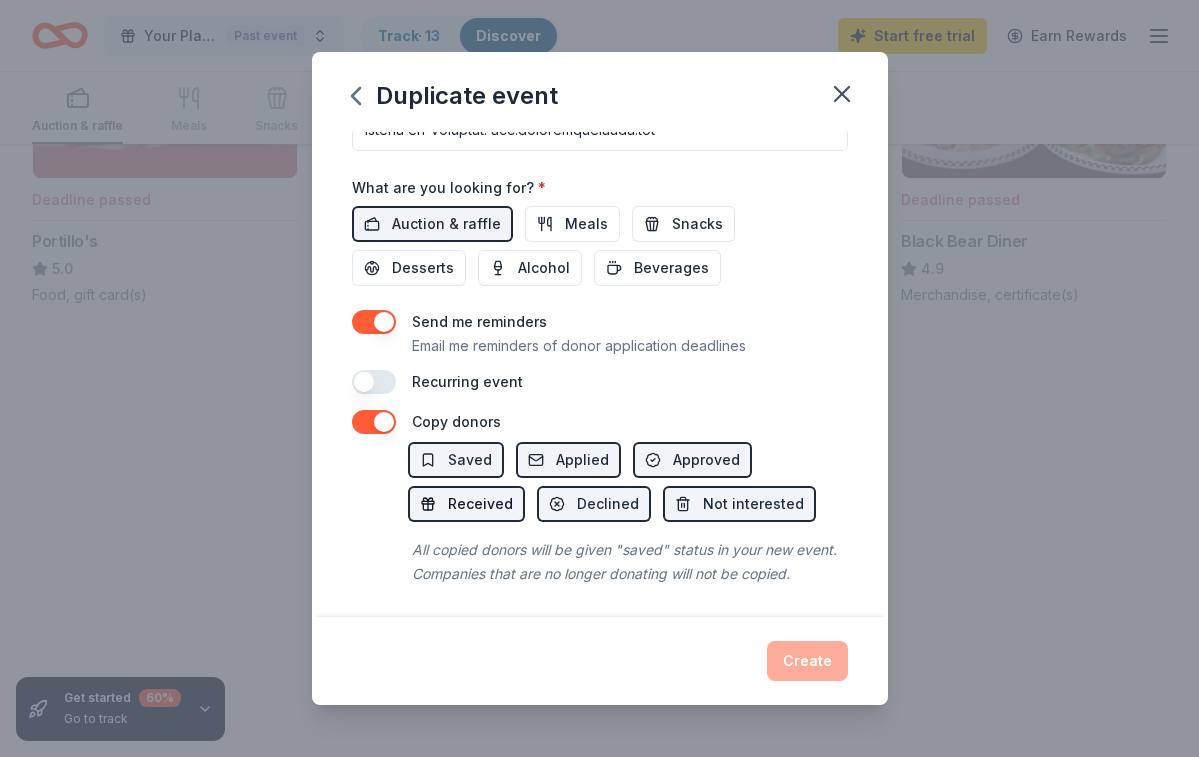 click on "Received" at bounding box center [480, 504] 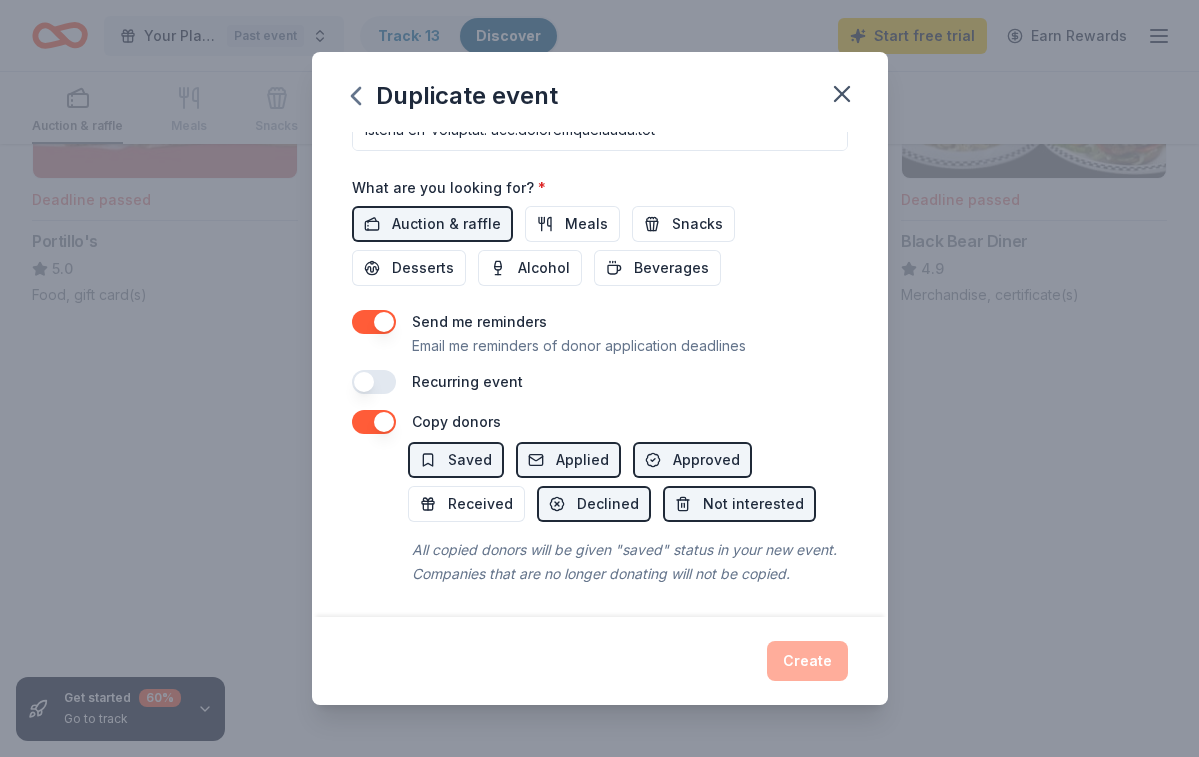 click on "Create" at bounding box center [600, 661] 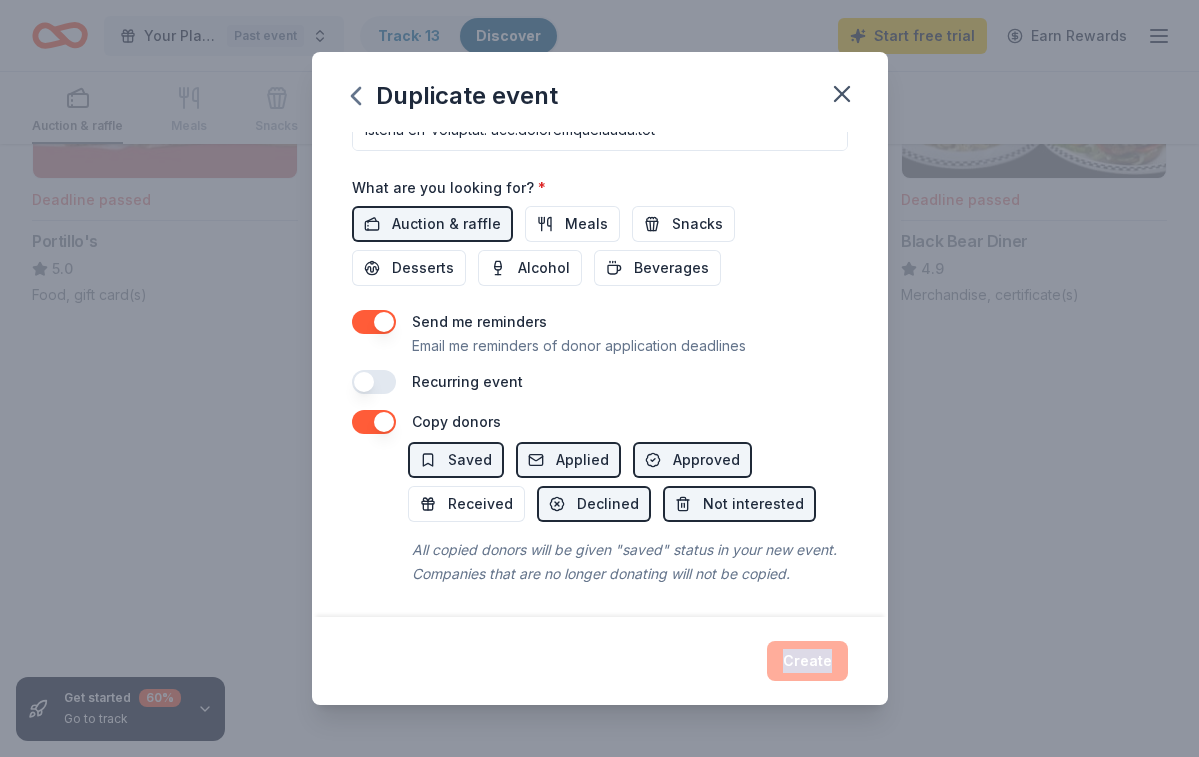 click on "Create" at bounding box center [600, 661] 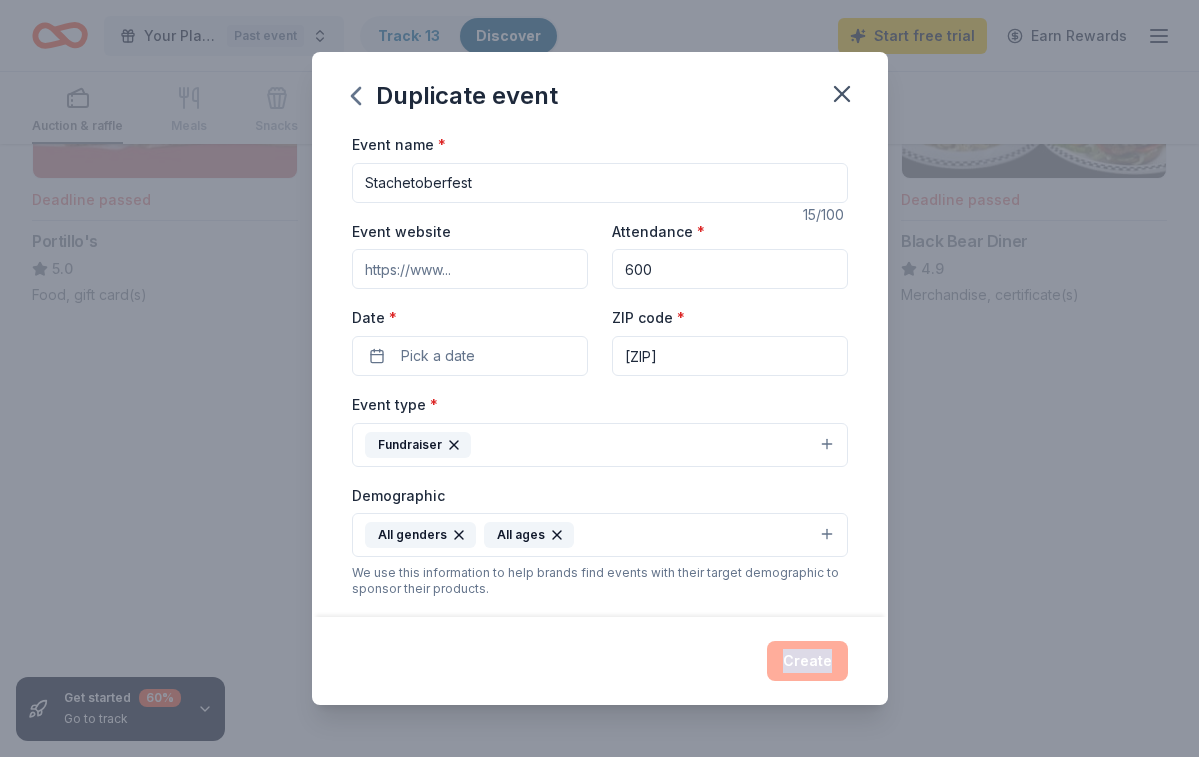 scroll, scrollTop: 0, scrollLeft: 0, axis: both 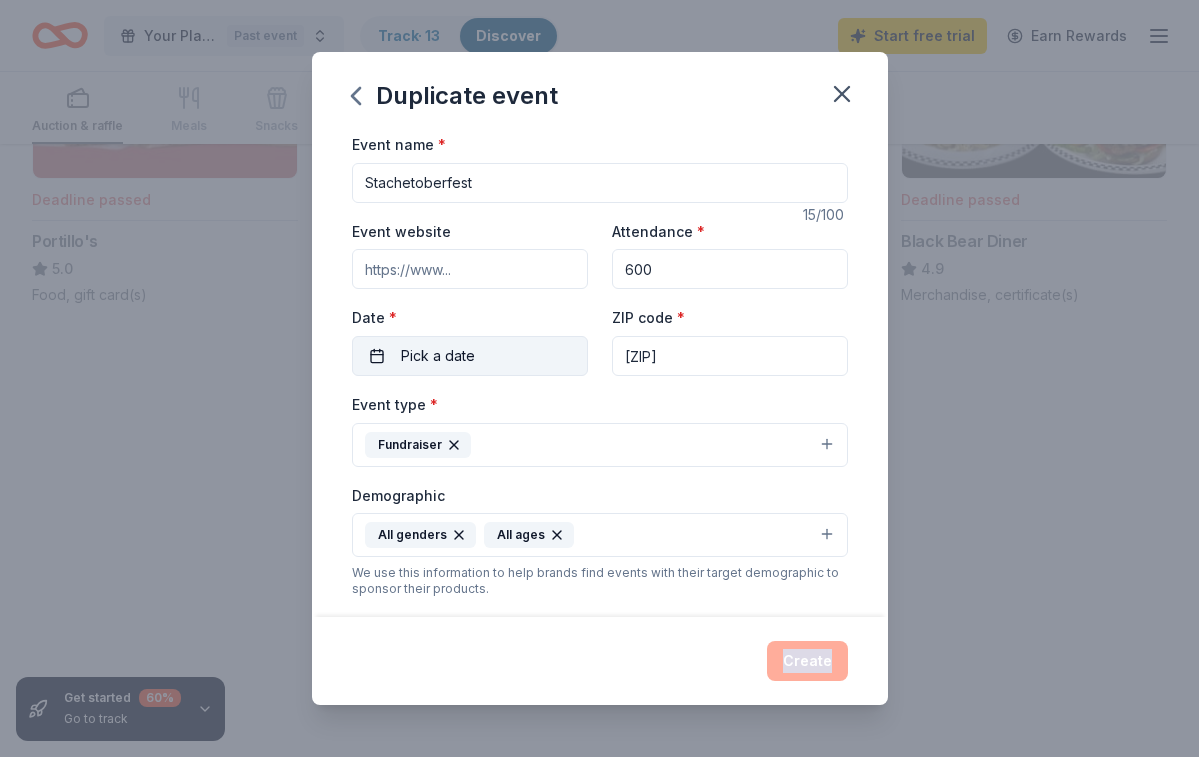 click on "Pick a date" at bounding box center [470, 356] 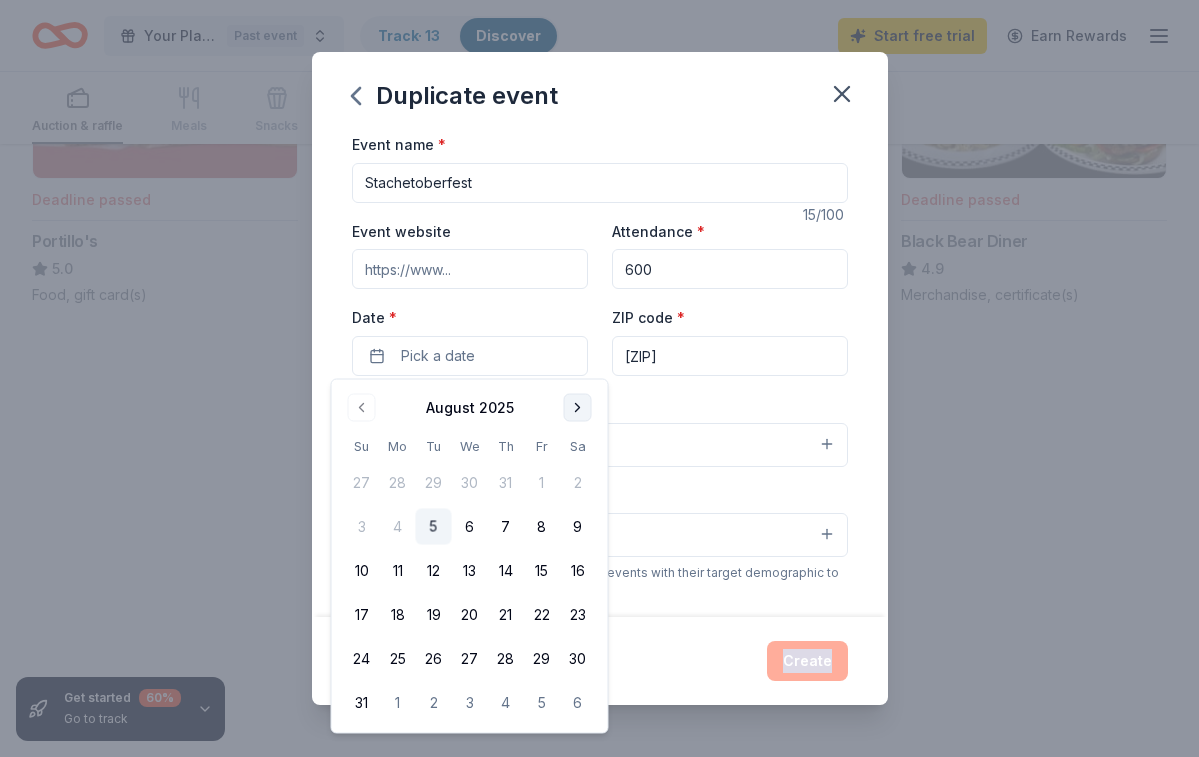 click at bounding box center [578, 408] 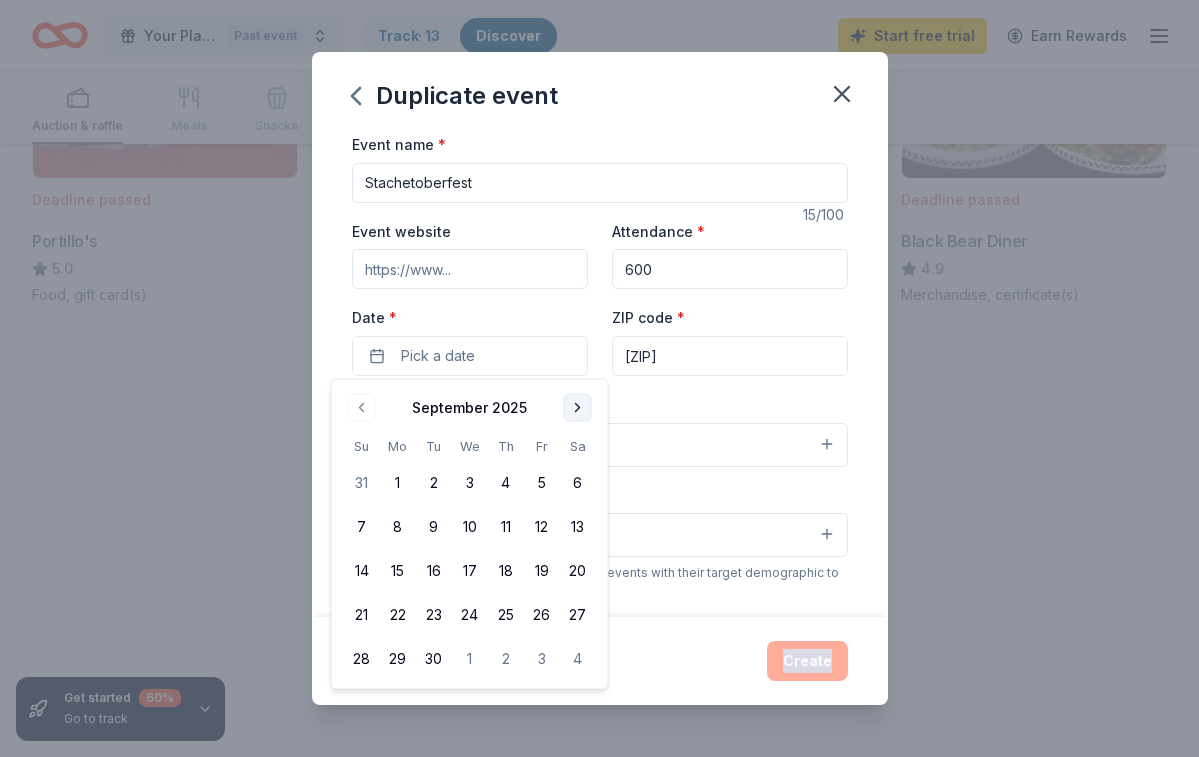 click at bounding box center [578, 408] 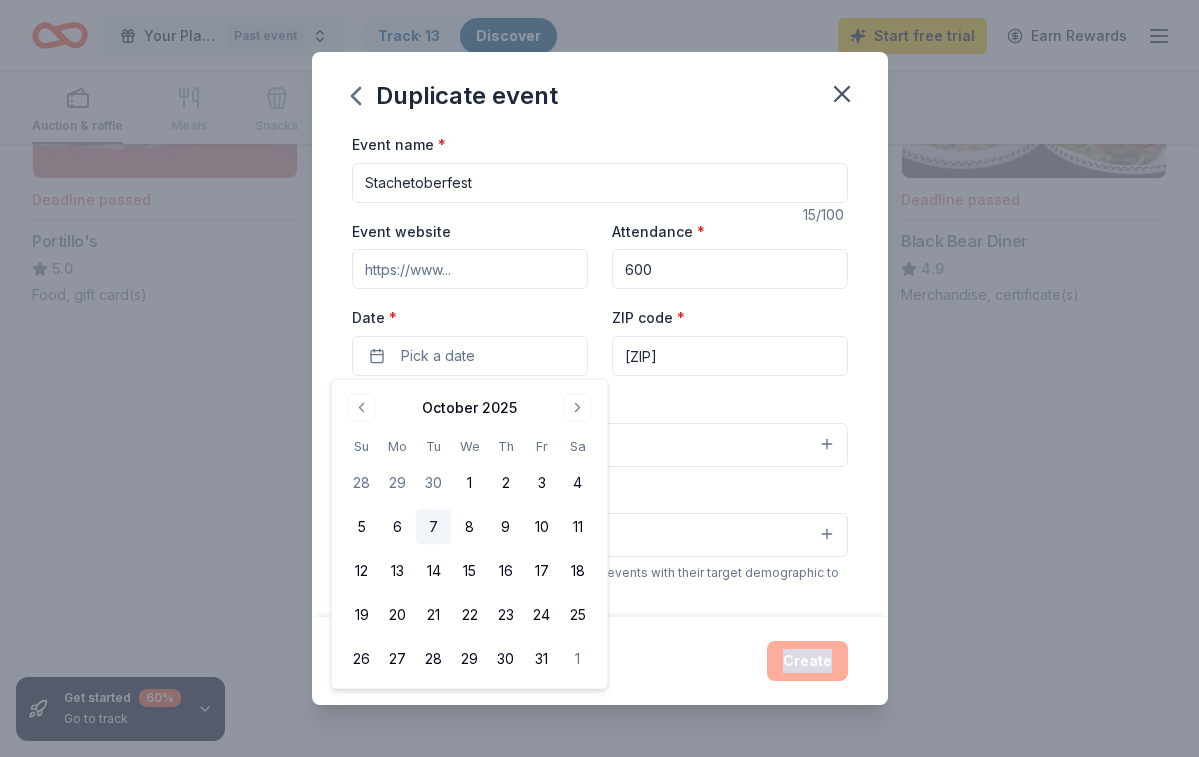 click on "7" at bounding box center [434, 527] 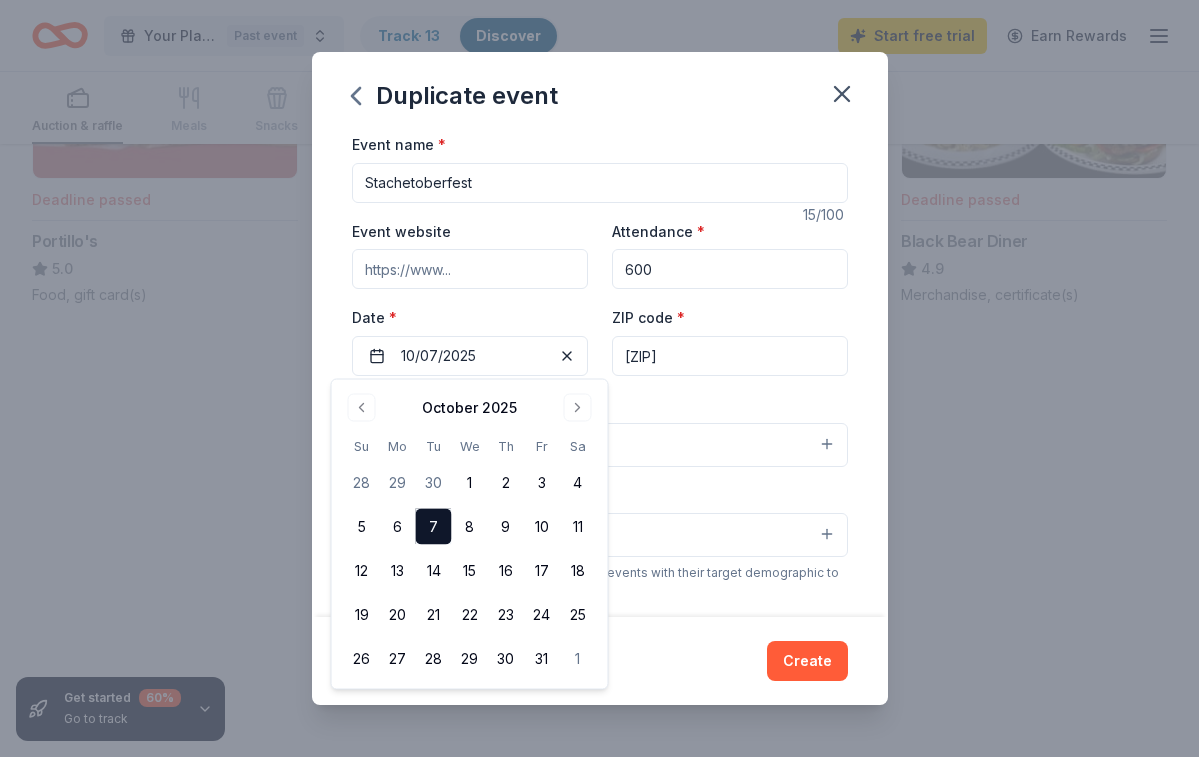 click on "Event website" at bounding box center [470, 269] 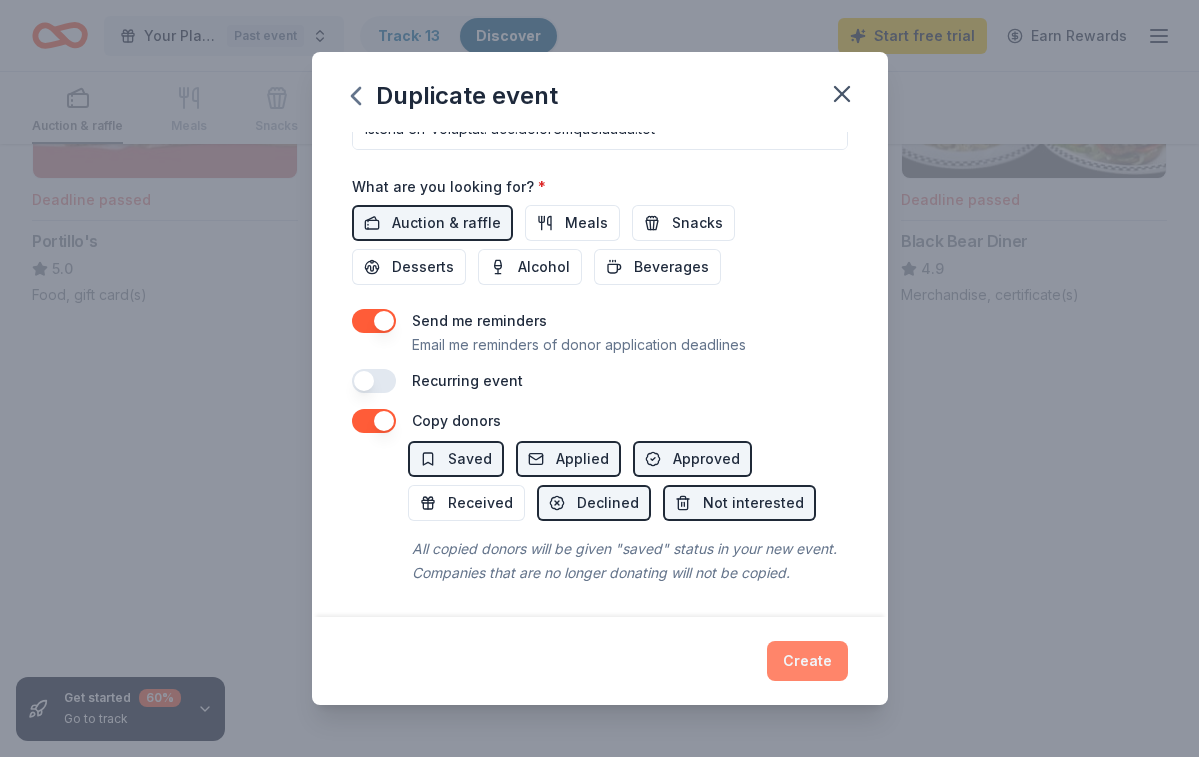 scroll, scrollTop: 666, scrollLeft: 0, axis: vertical 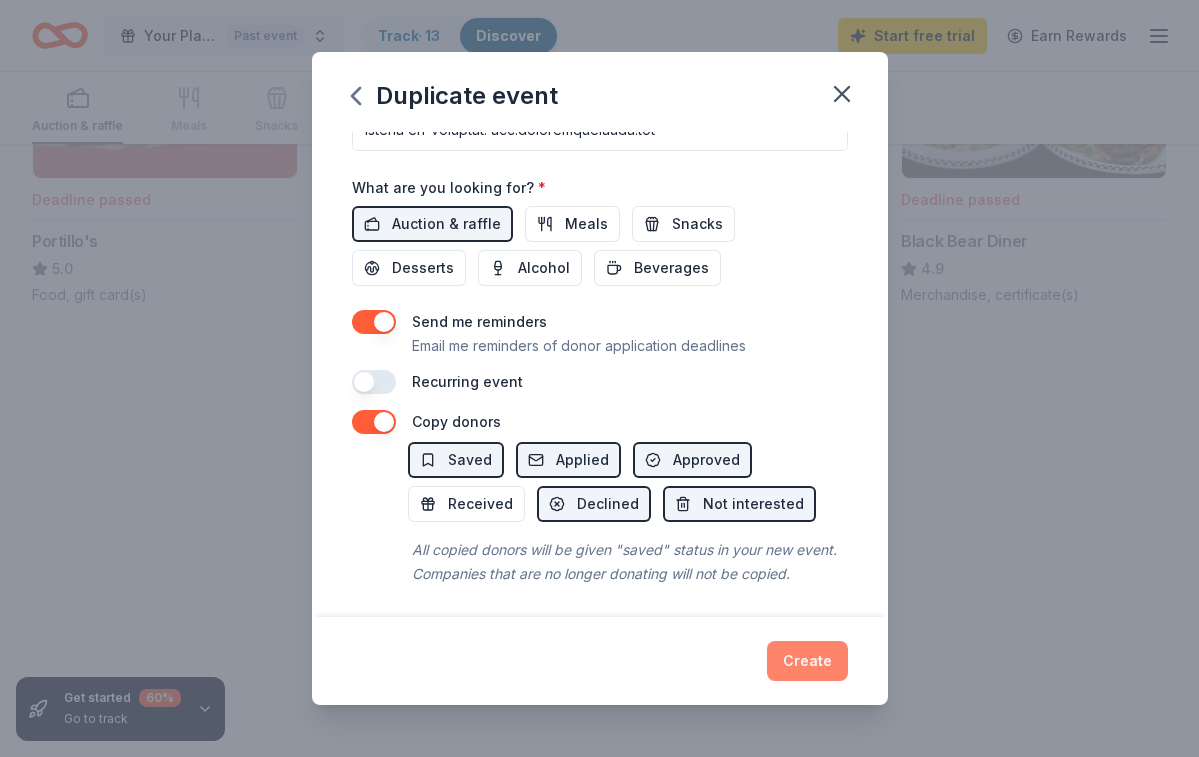 type on "[WEBSITE]" 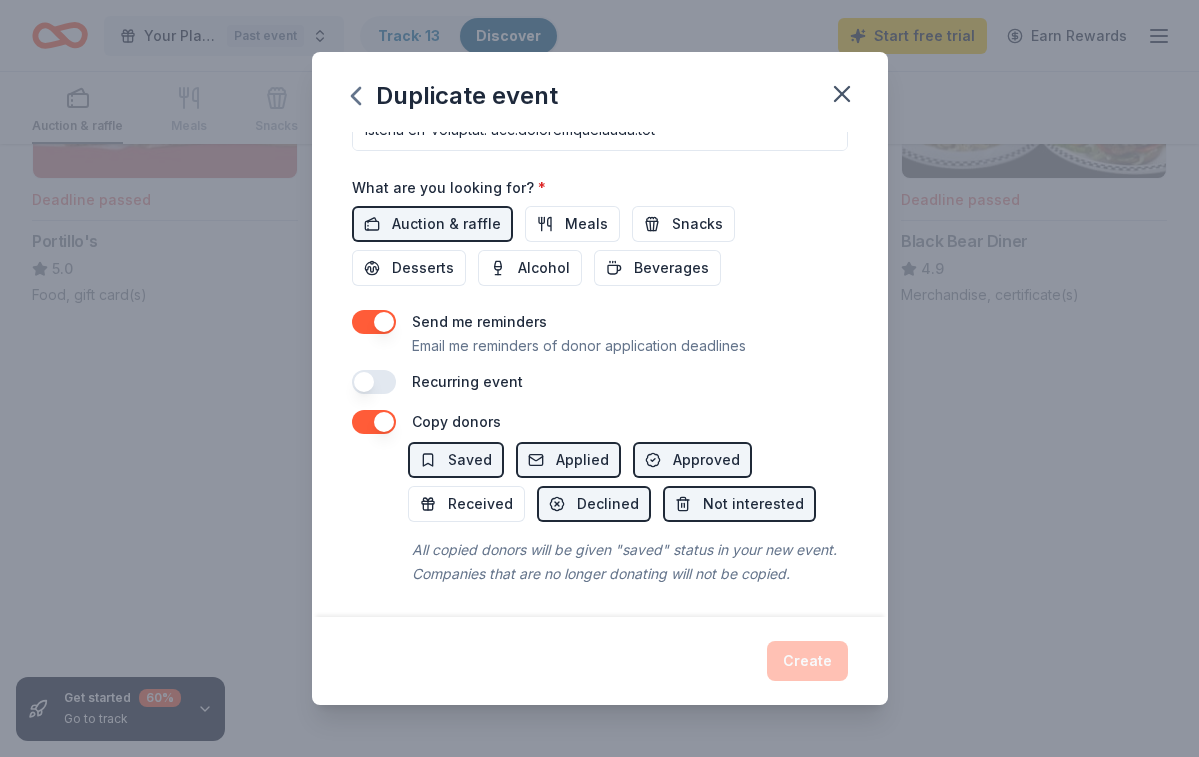 scroll, scrollTop: 0, scrollLeft: 0, axis: both 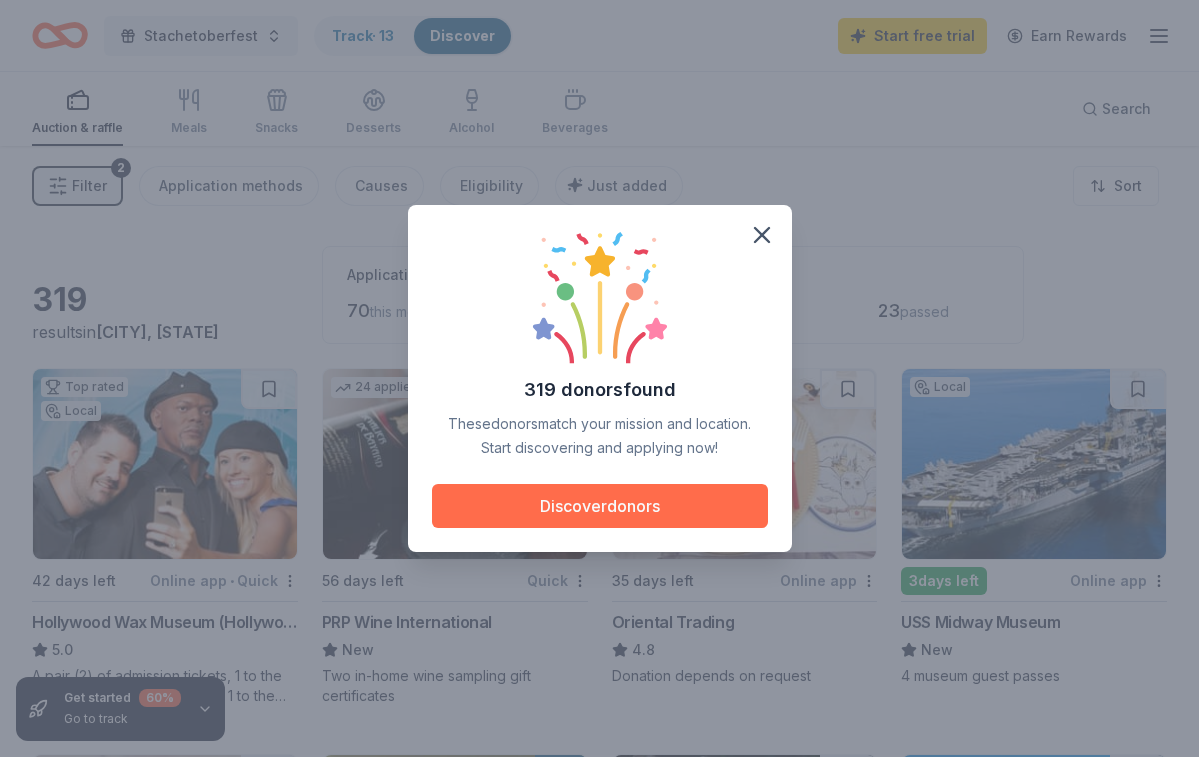 click on "Discover  donors" at bounding box center [600, 506] 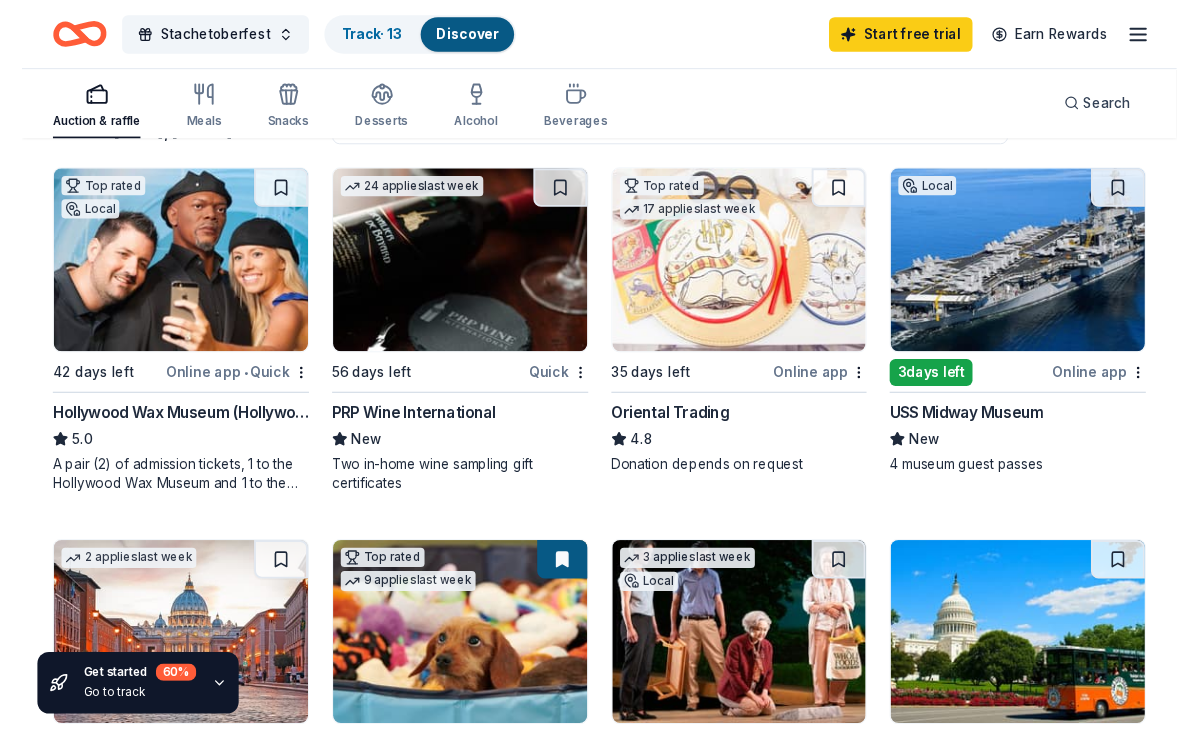 scroll, scrollTop: 208, scrollLeft: 0, axis: vertical 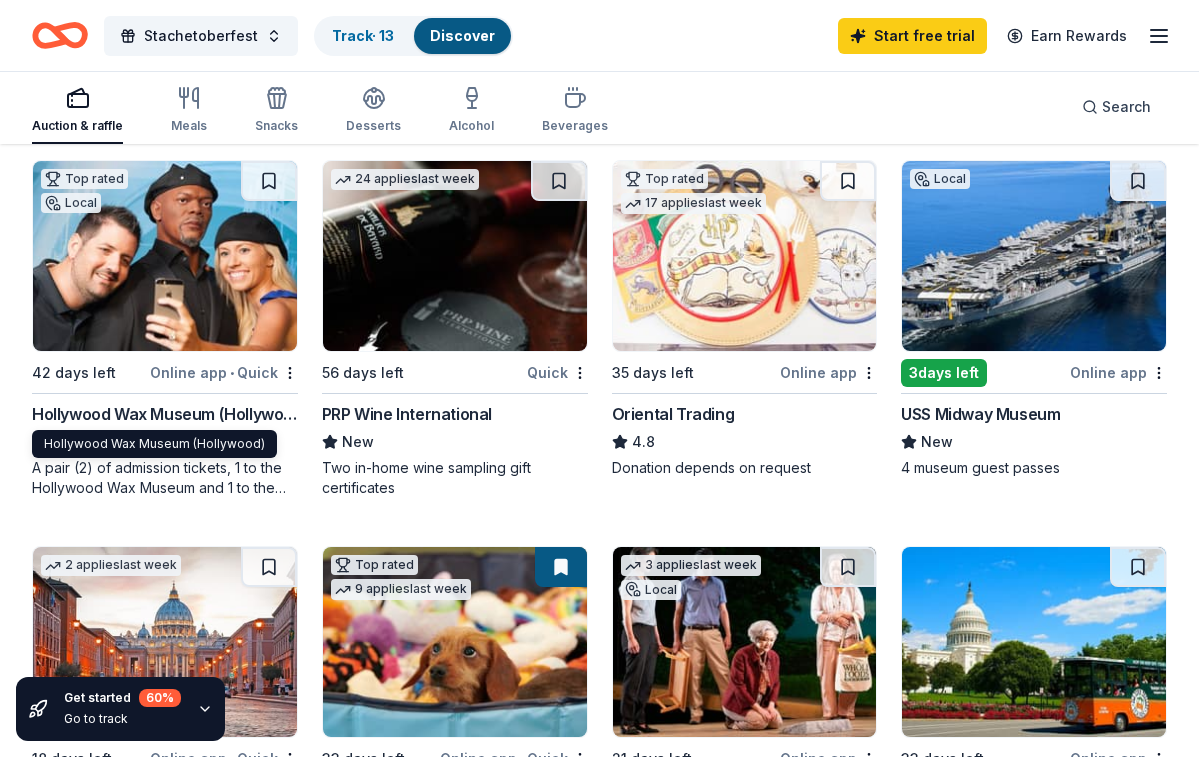 click on "Hollywood Wax Museum (Hollywood)" at bounding box center (165, 414) 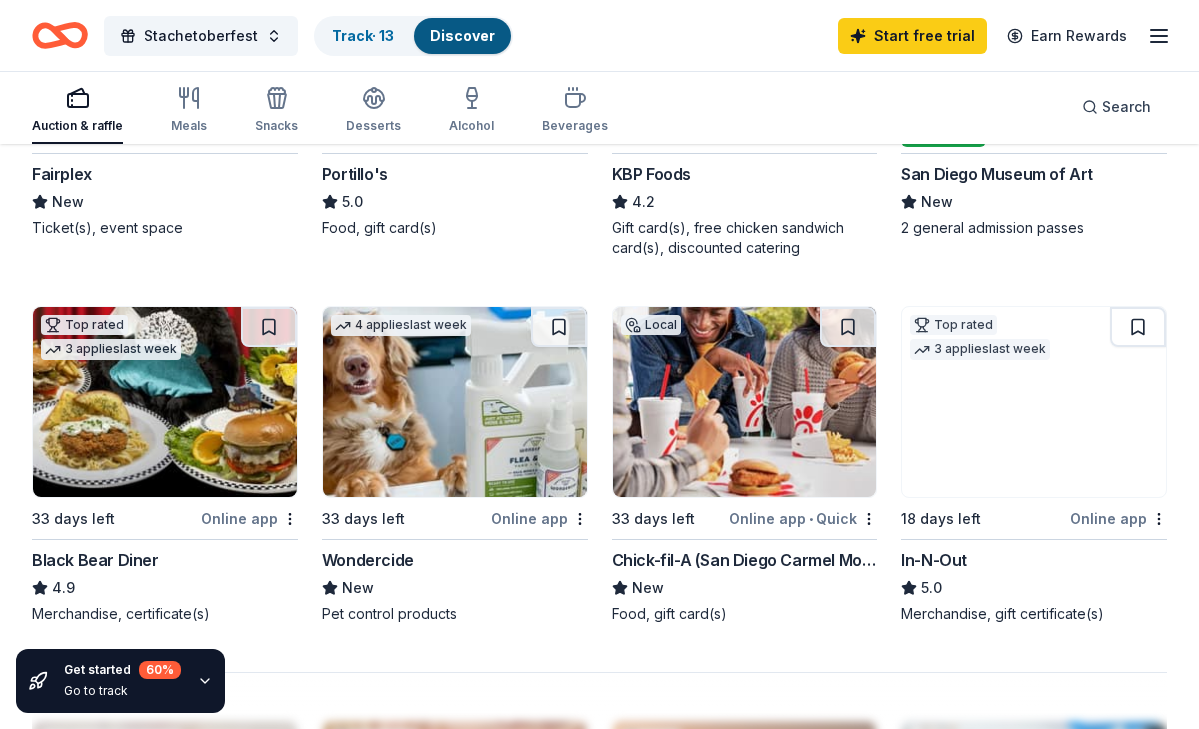 scroll, scrollTop: 1596, scrollLeft: 0, axis: vertical 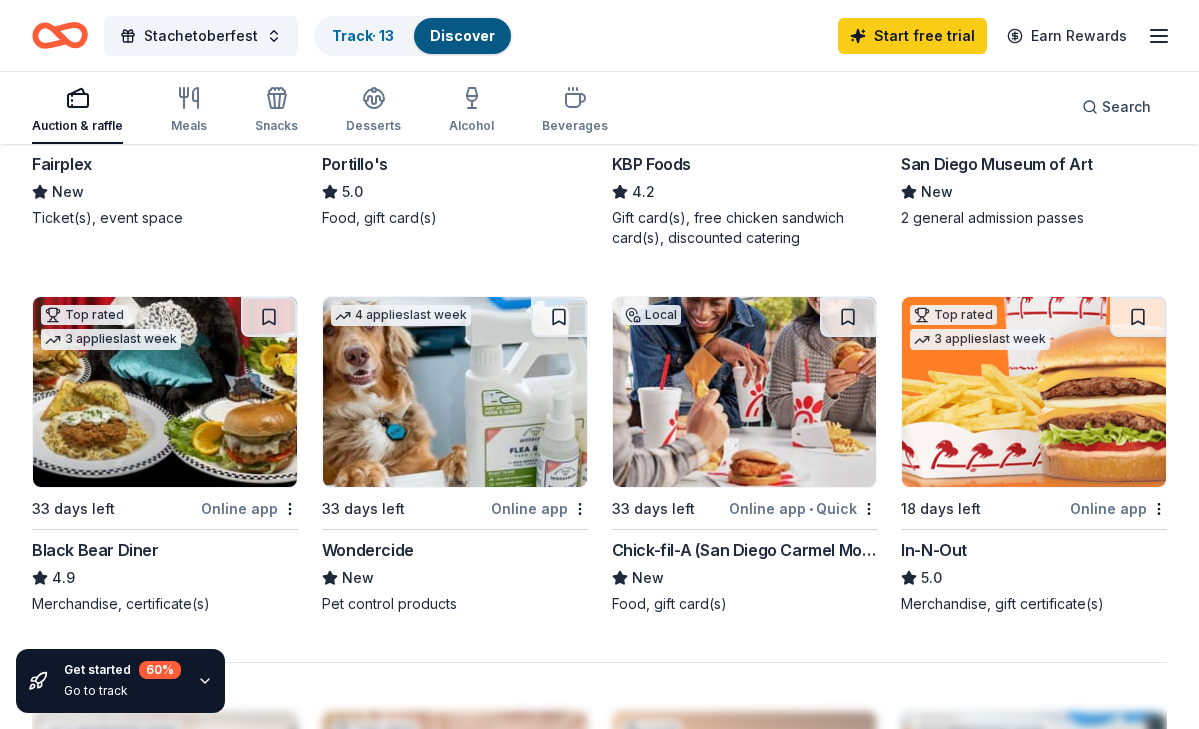 click on "In-N-Out" at bounding box center (934, 550) 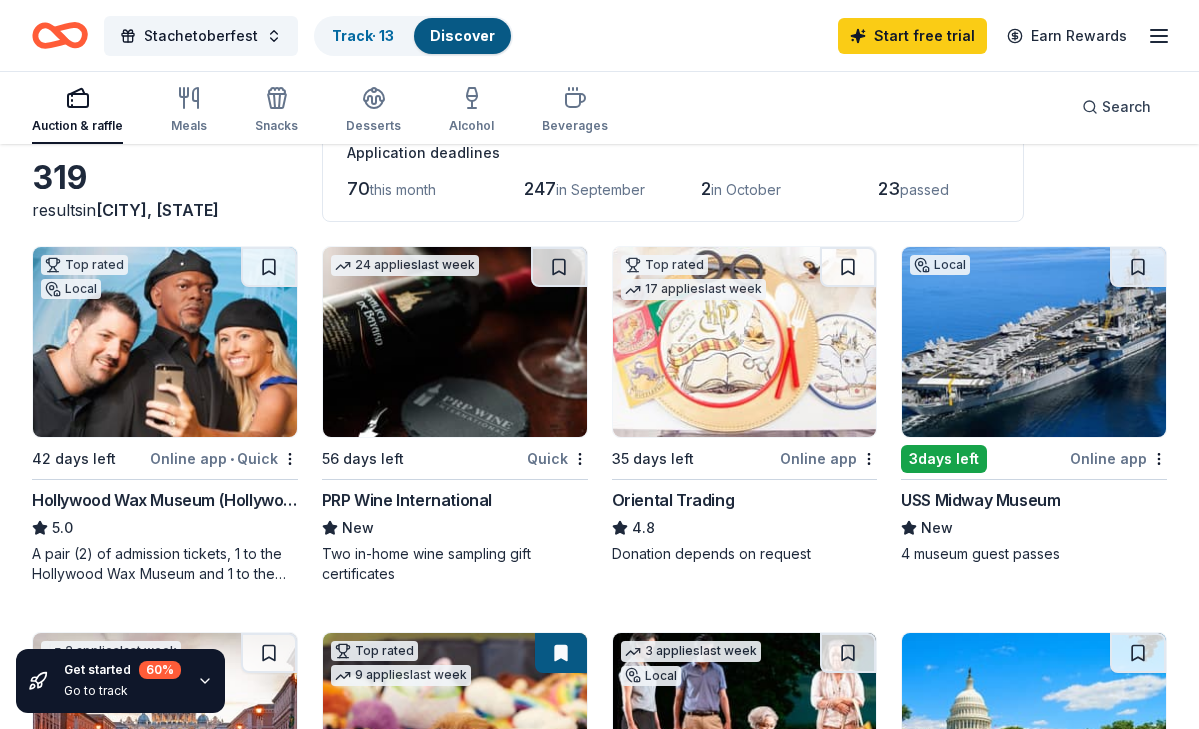 scroll, scrollTop: 116, scrollLeft: 0, axis: vertical 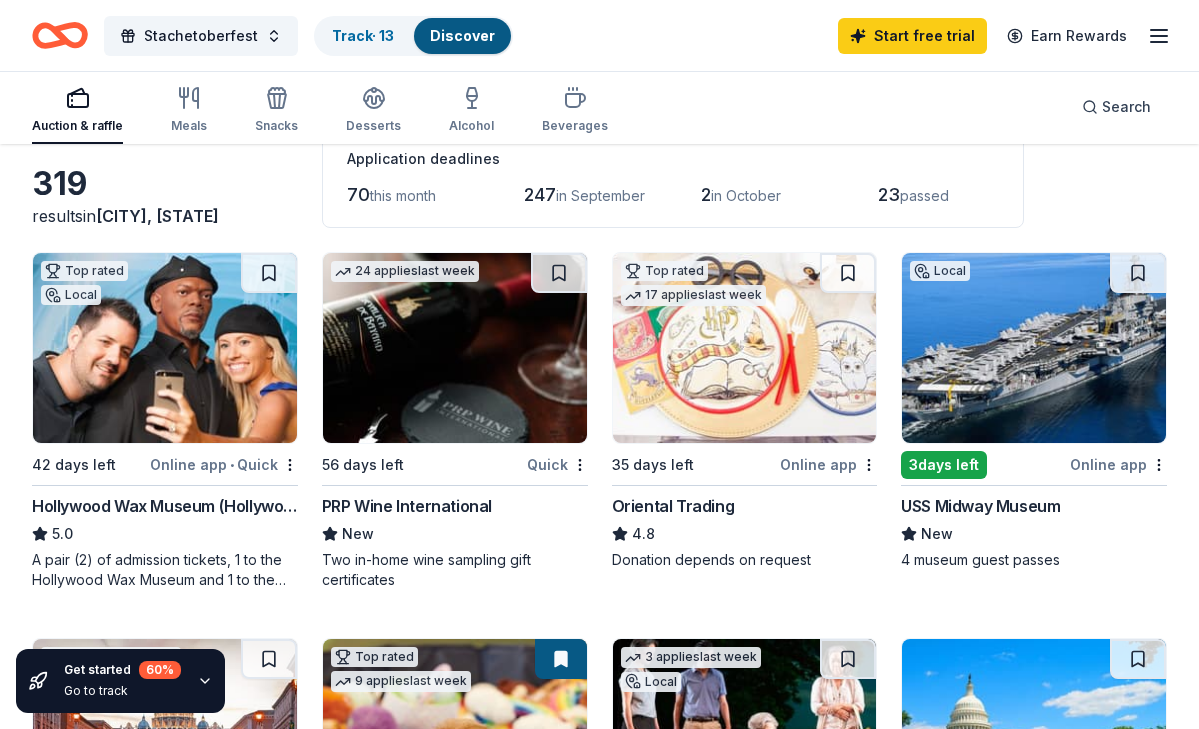 click on "USS Midway Museum" at bounding box center (980, 506) 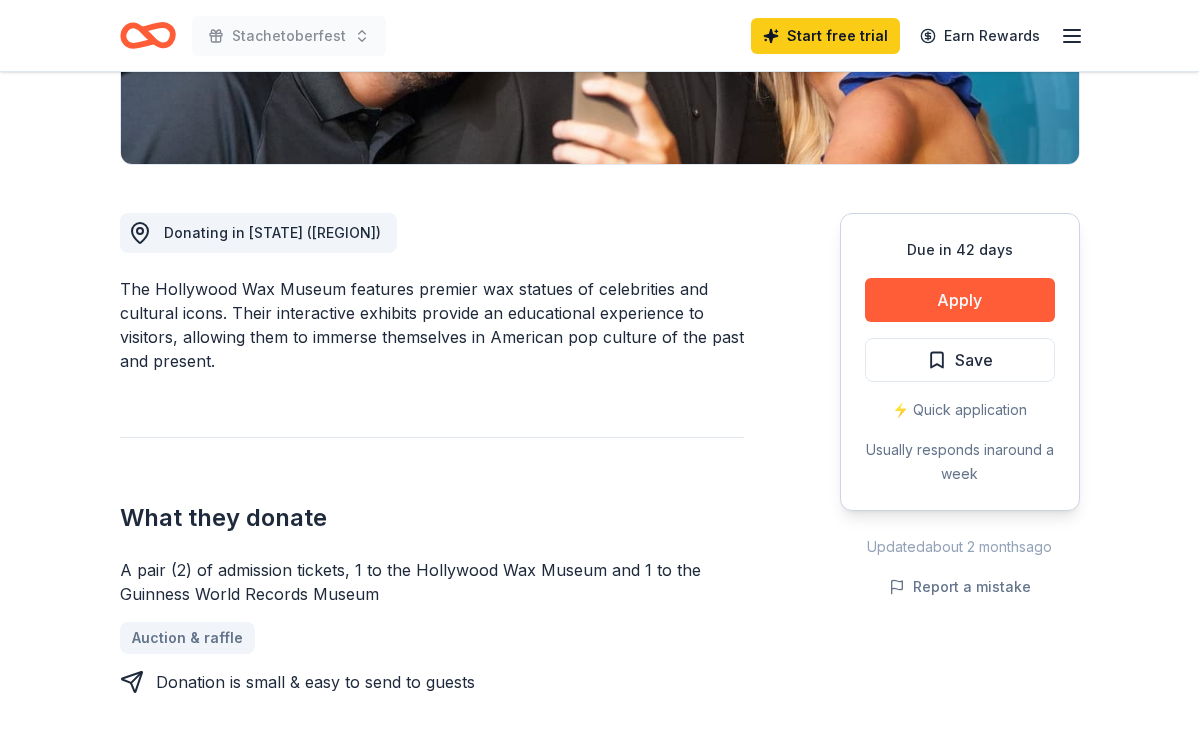 scroll, scrollTop: 446, scrollLeft: 0, axis: vertical 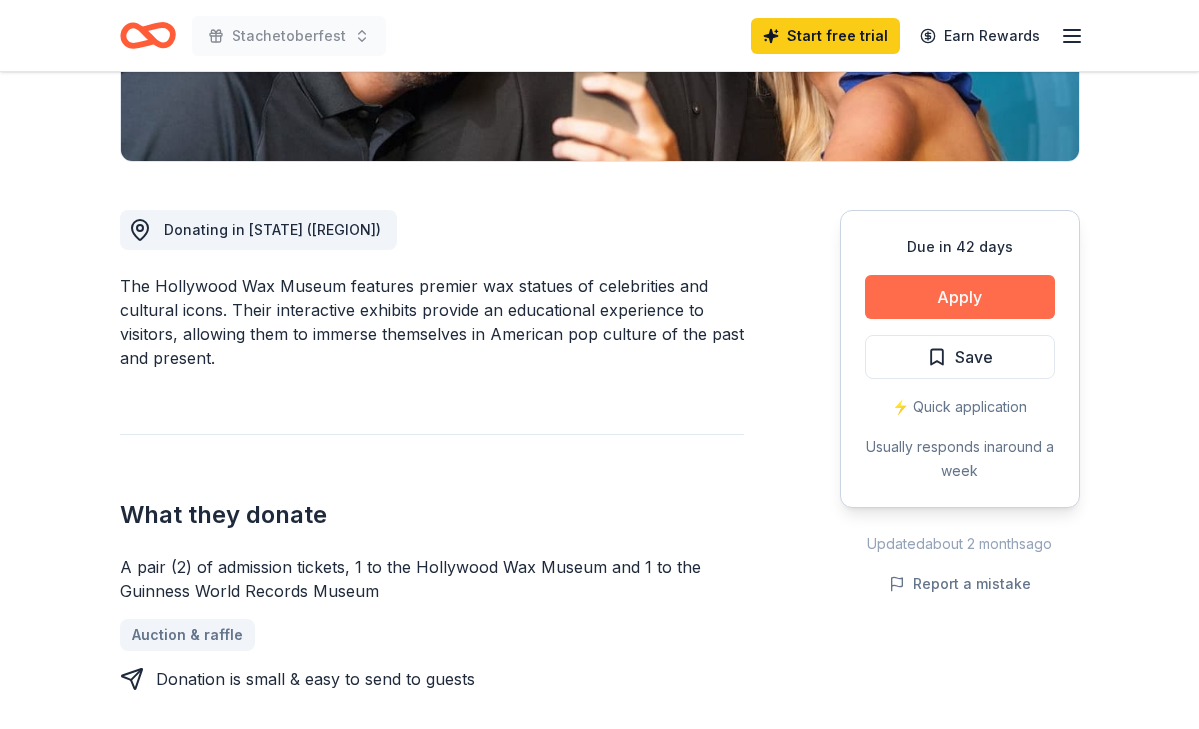 click on "Apply" at bounding box center [960, 297] 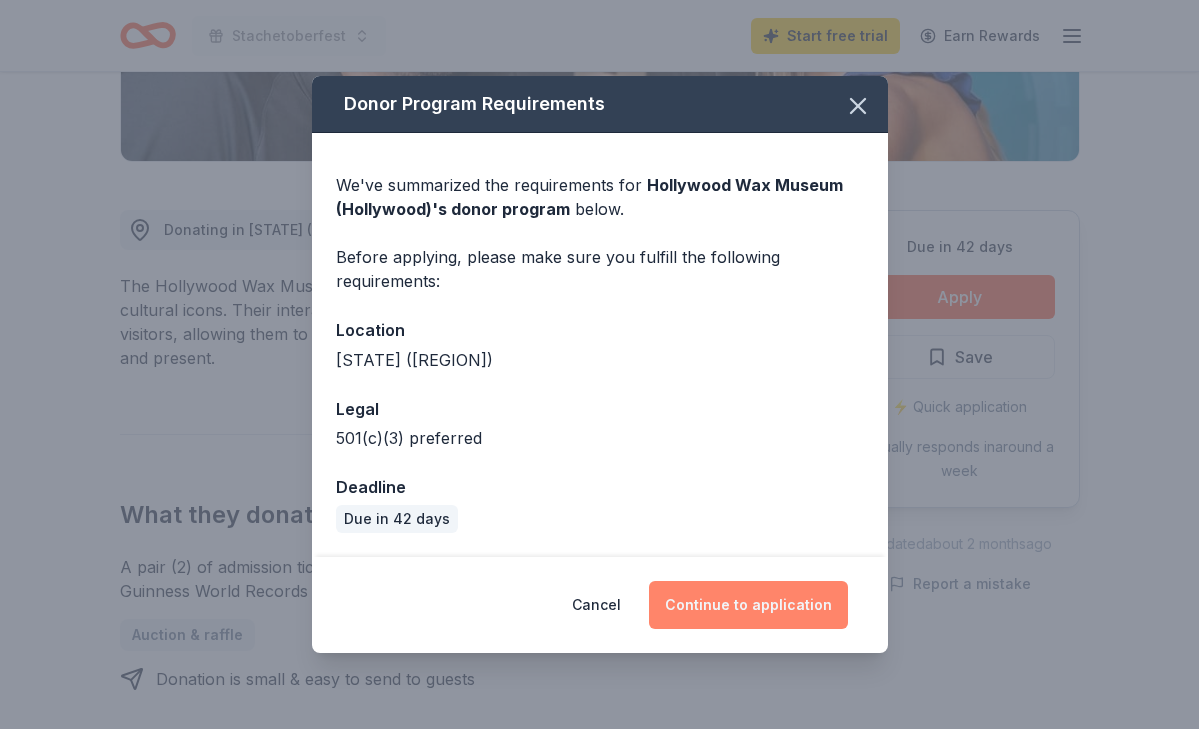 click on "Continue to application" at bounding box center (748, 605) 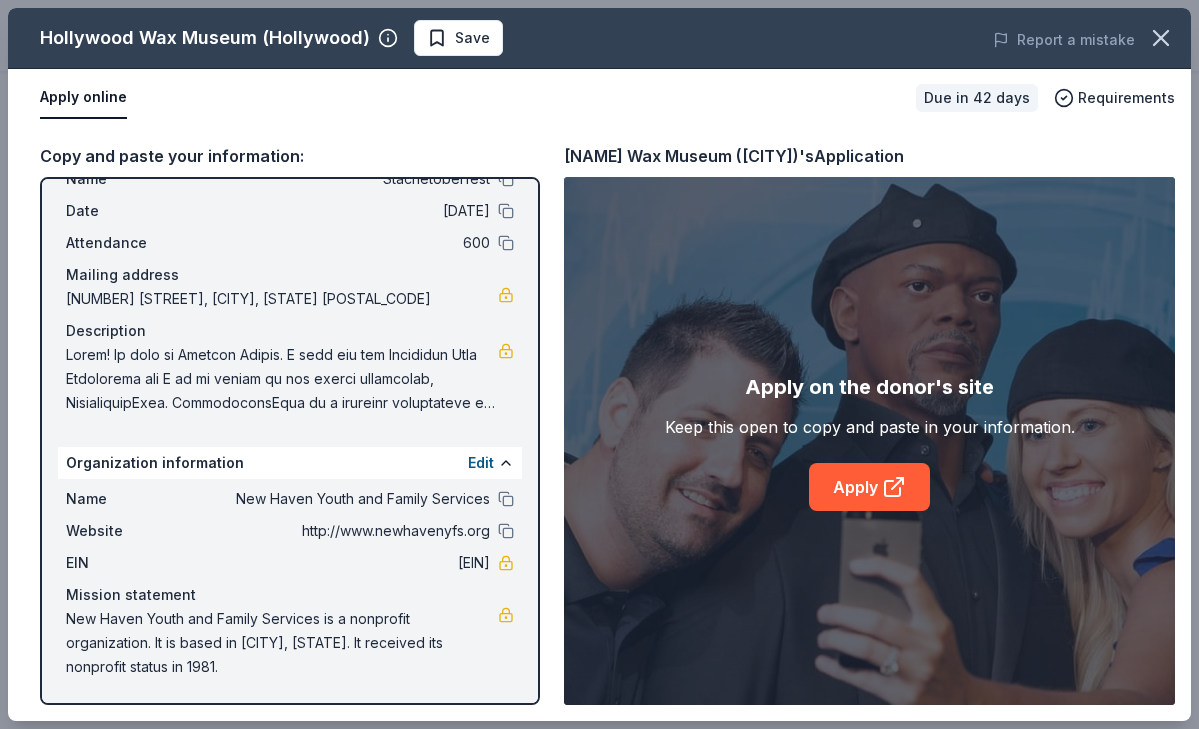 scroll, scrollTop: 68, scrollLeft: 0, axis: vertical 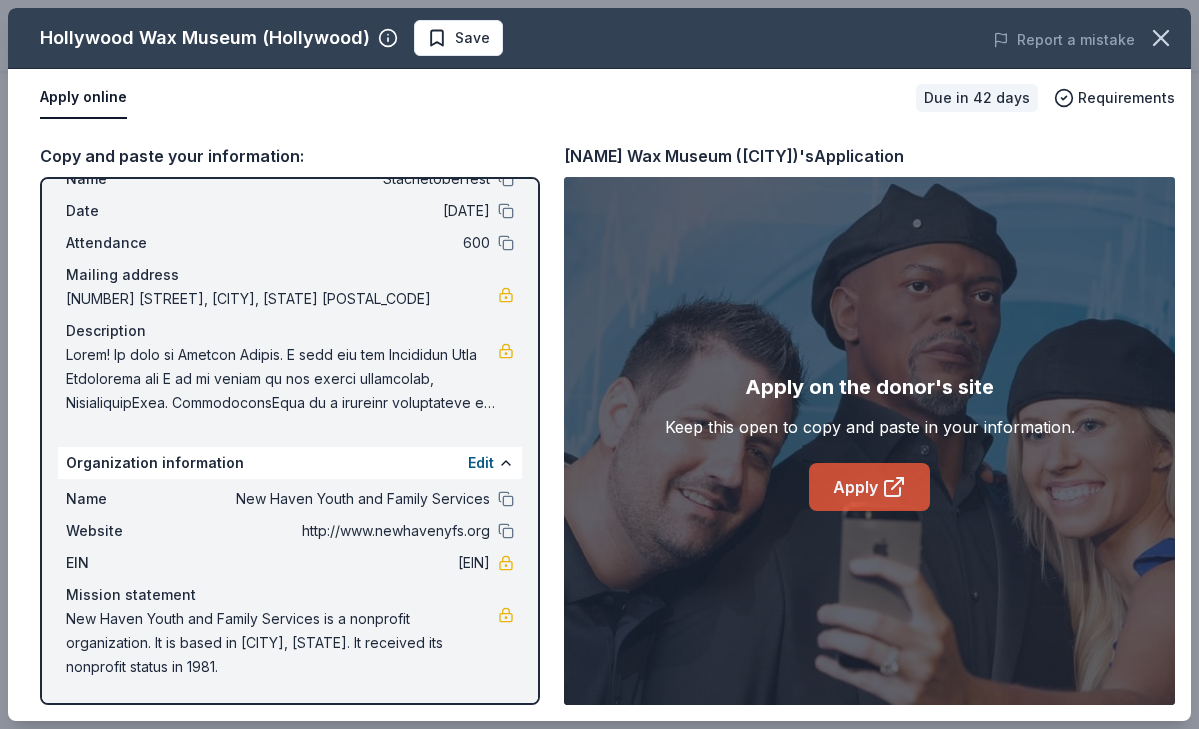 click on "Apply" at bounding box center [869, 487] 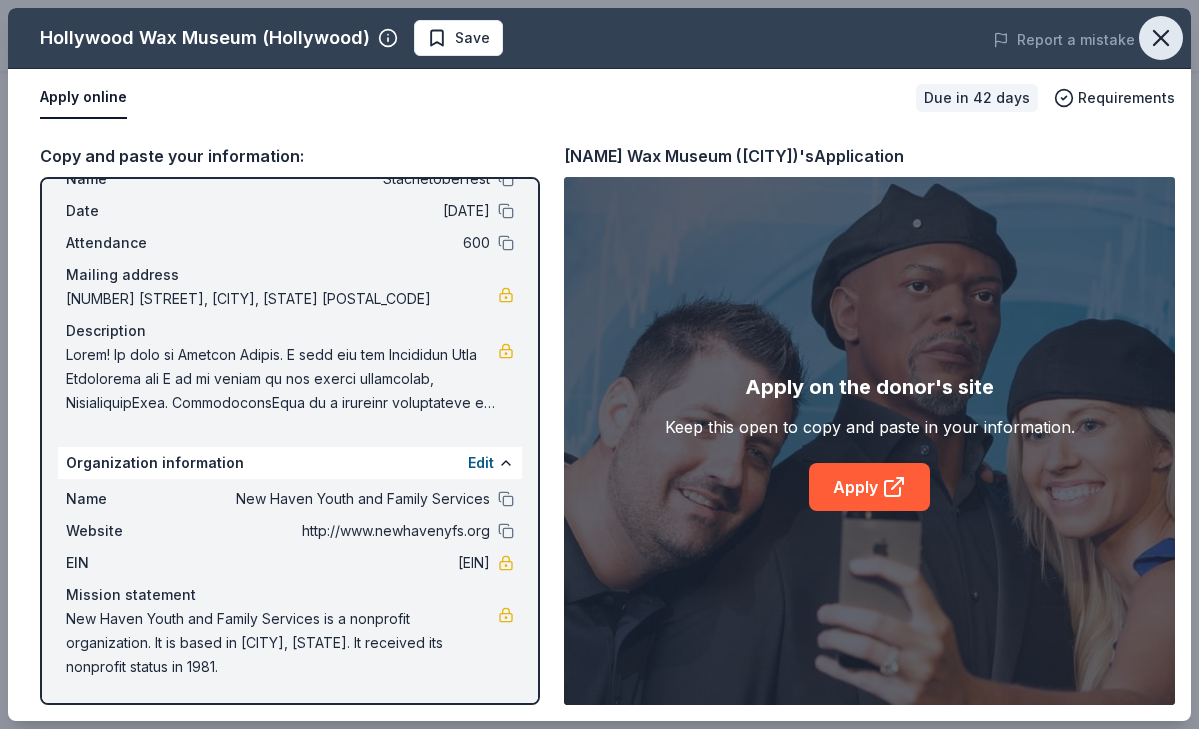 click 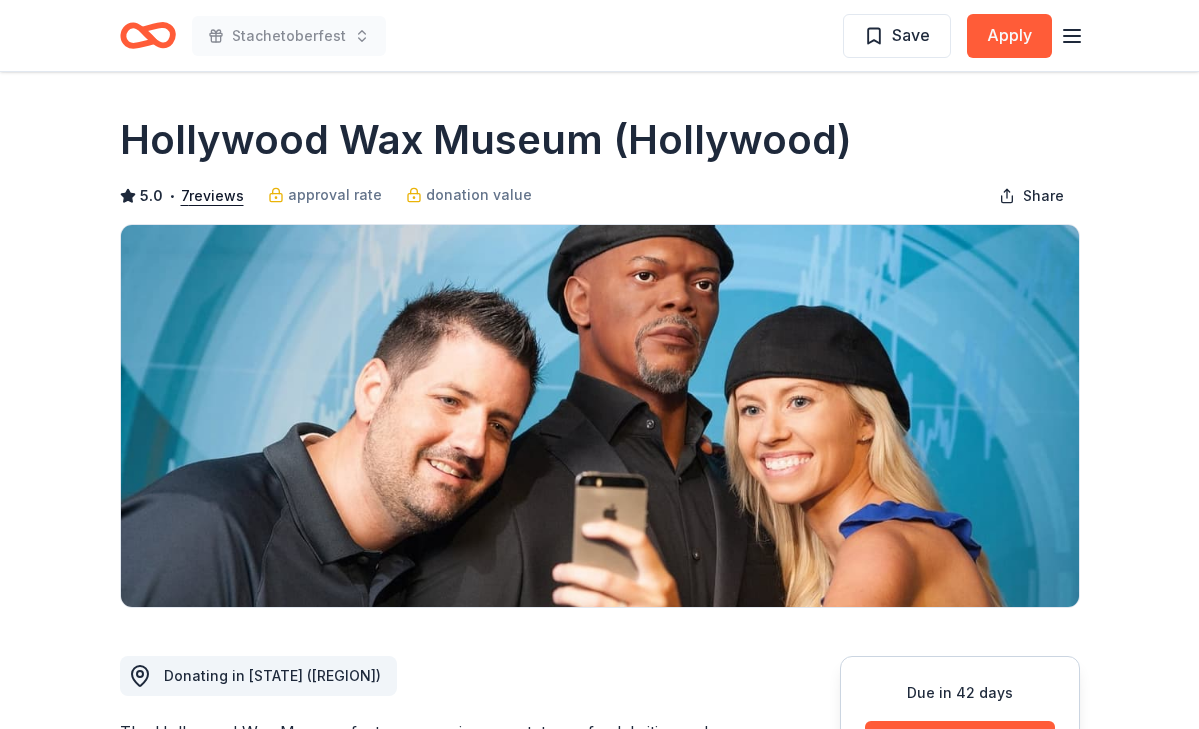 scroll, scrollTop: 0, scrollLeft: 0, axis: both 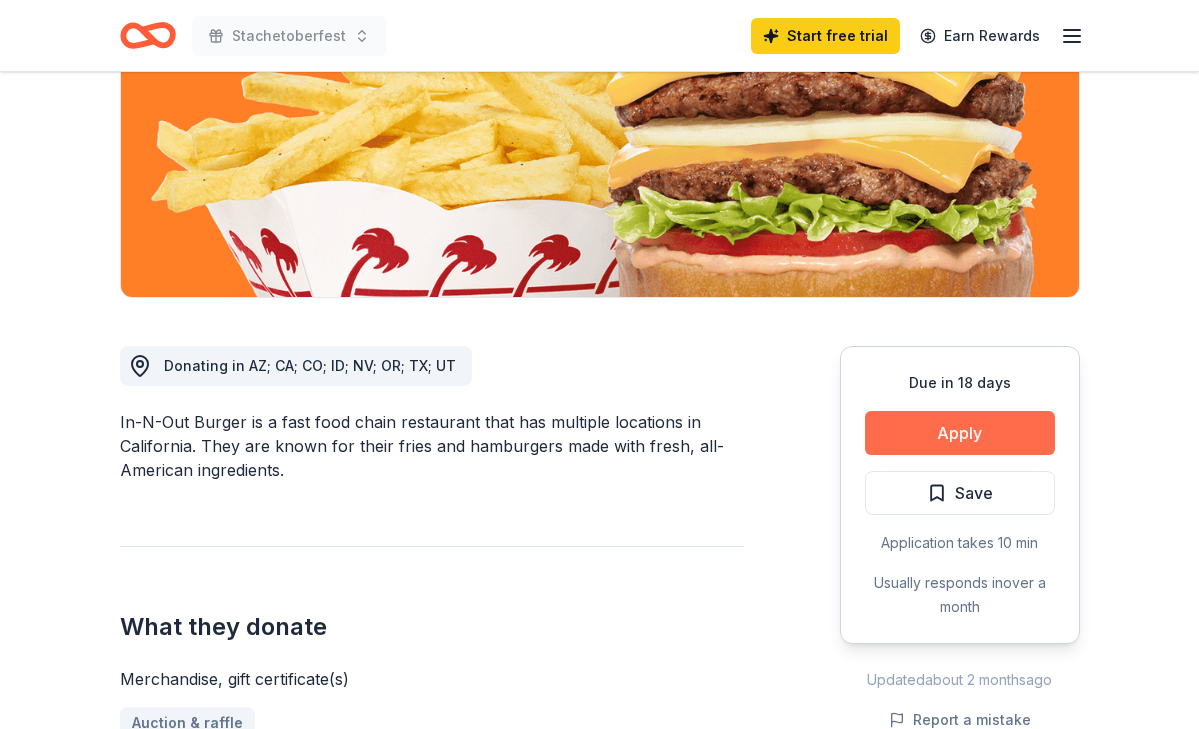 click on "Apply" at bounding box center [960, 433] 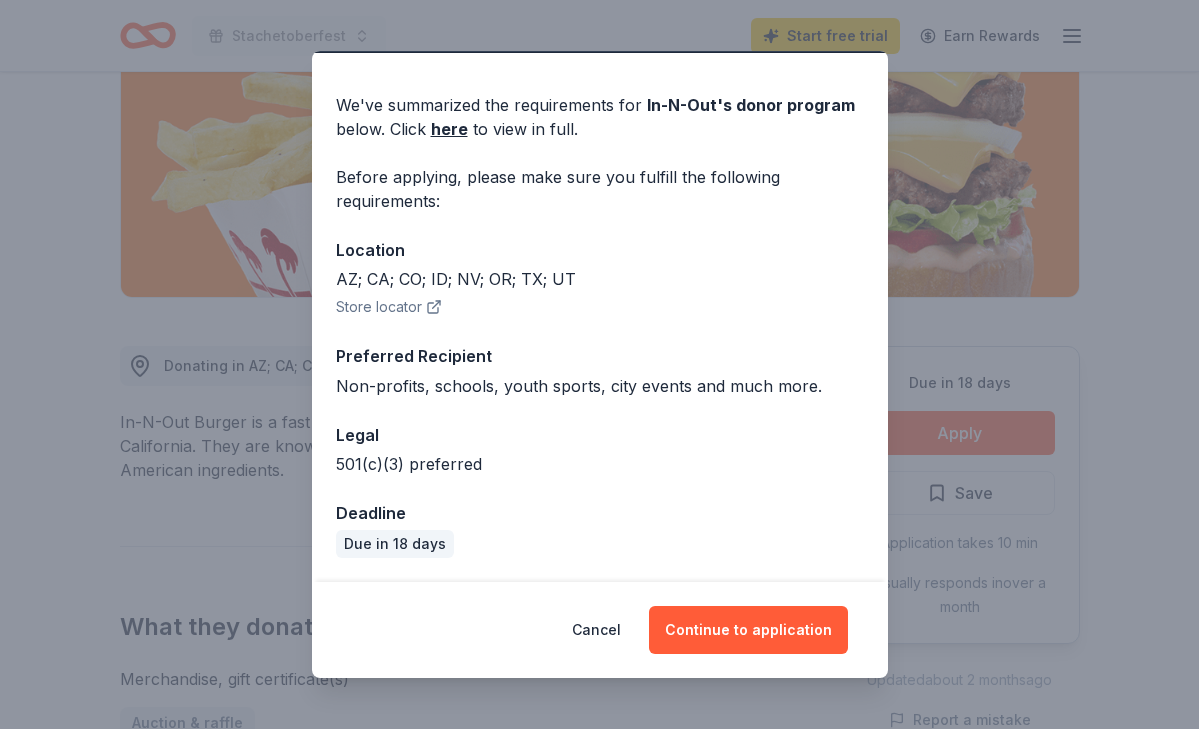 scroll, scrollTop: 54, scrollLeft: 0, axis: vertical 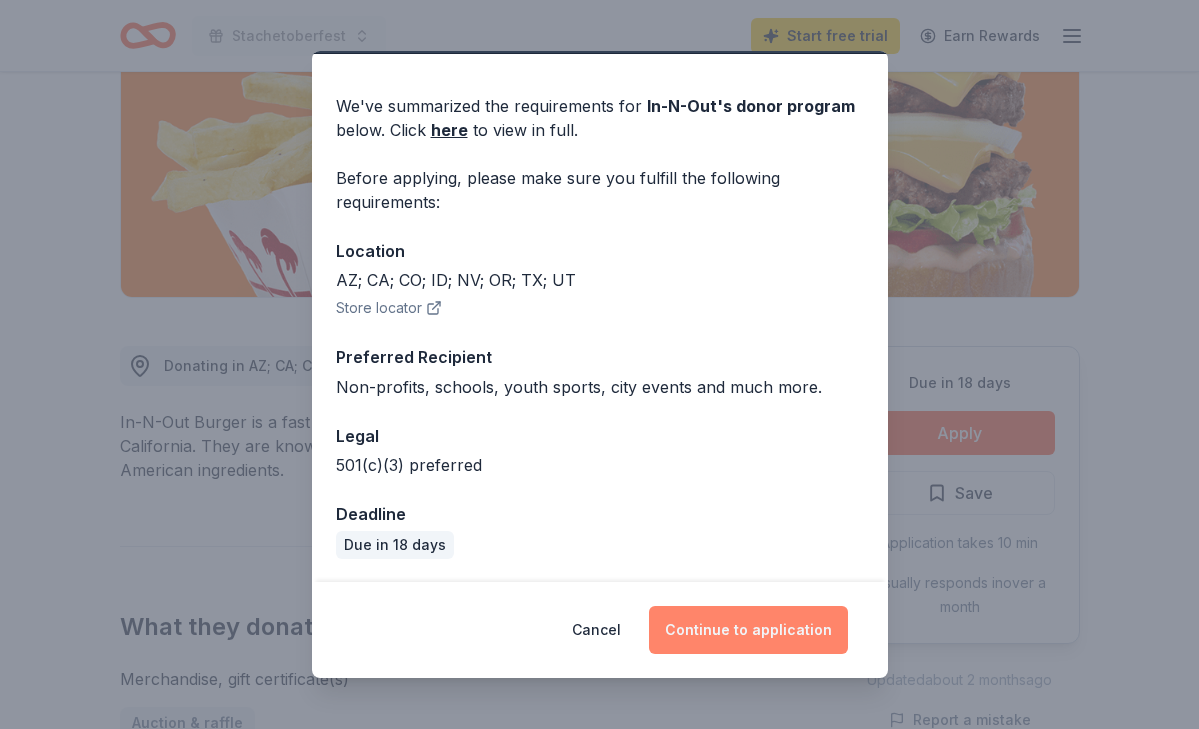 click on "Continue to application" at bounding box center (748, 630) 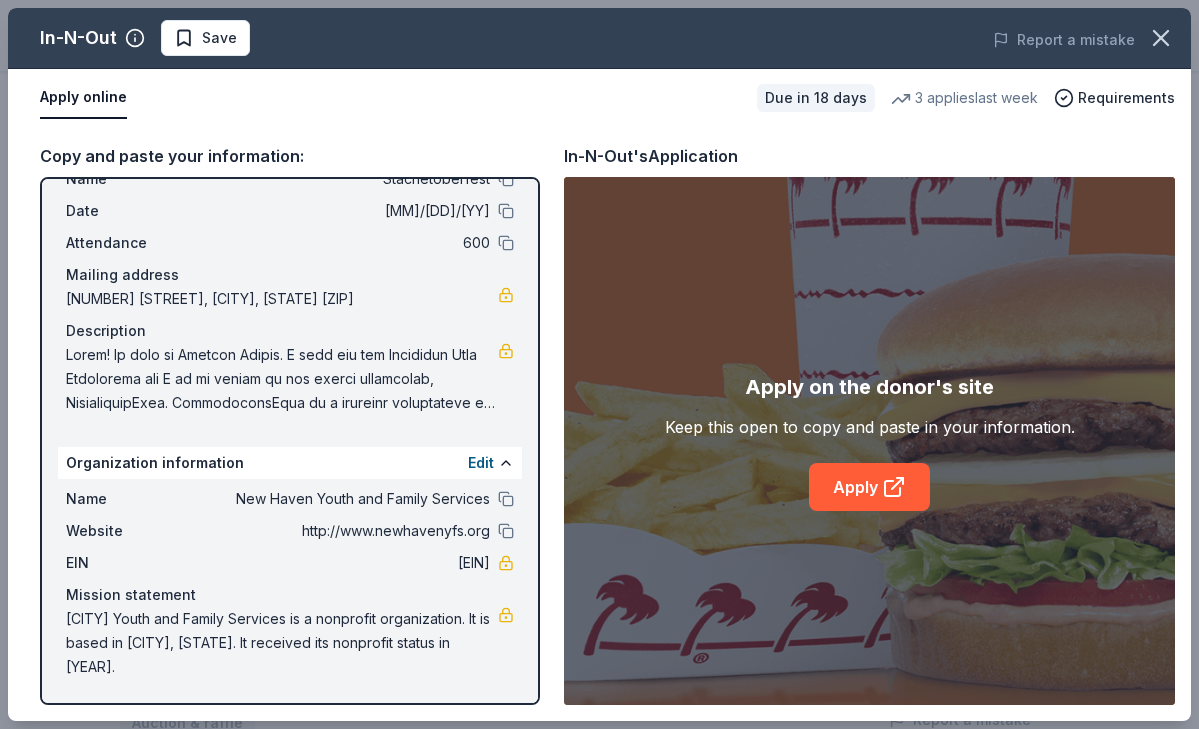 scroll, scrollTop: 68, scrollLeft: 0, axis: vertical 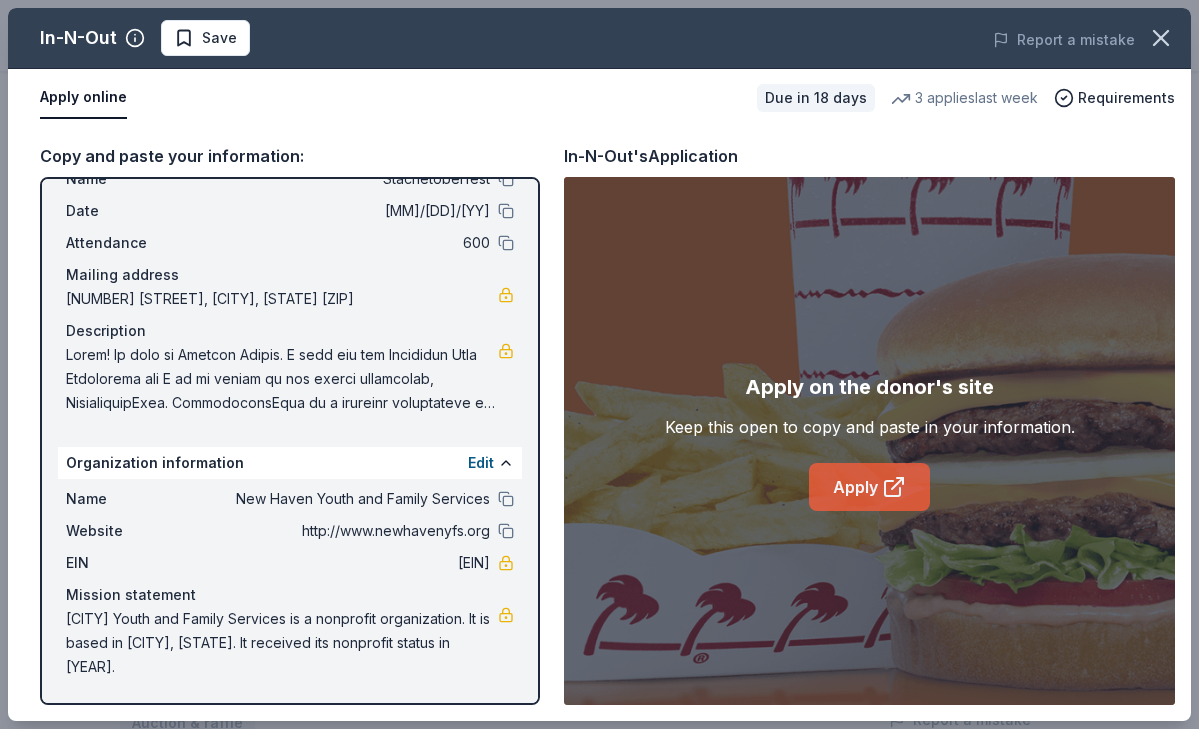 click on "Apply" at bounding box center (869, 487) 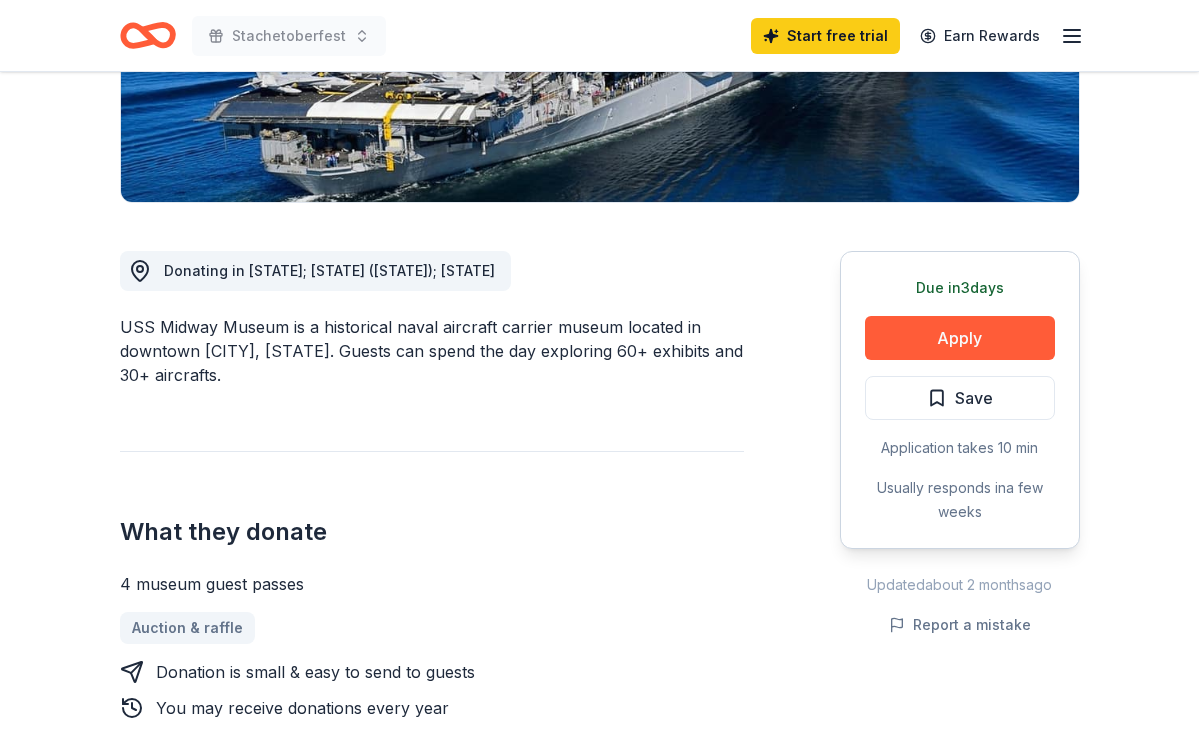 scroll, scrollTop: 415, scrollLeft: 0, axis: vertical 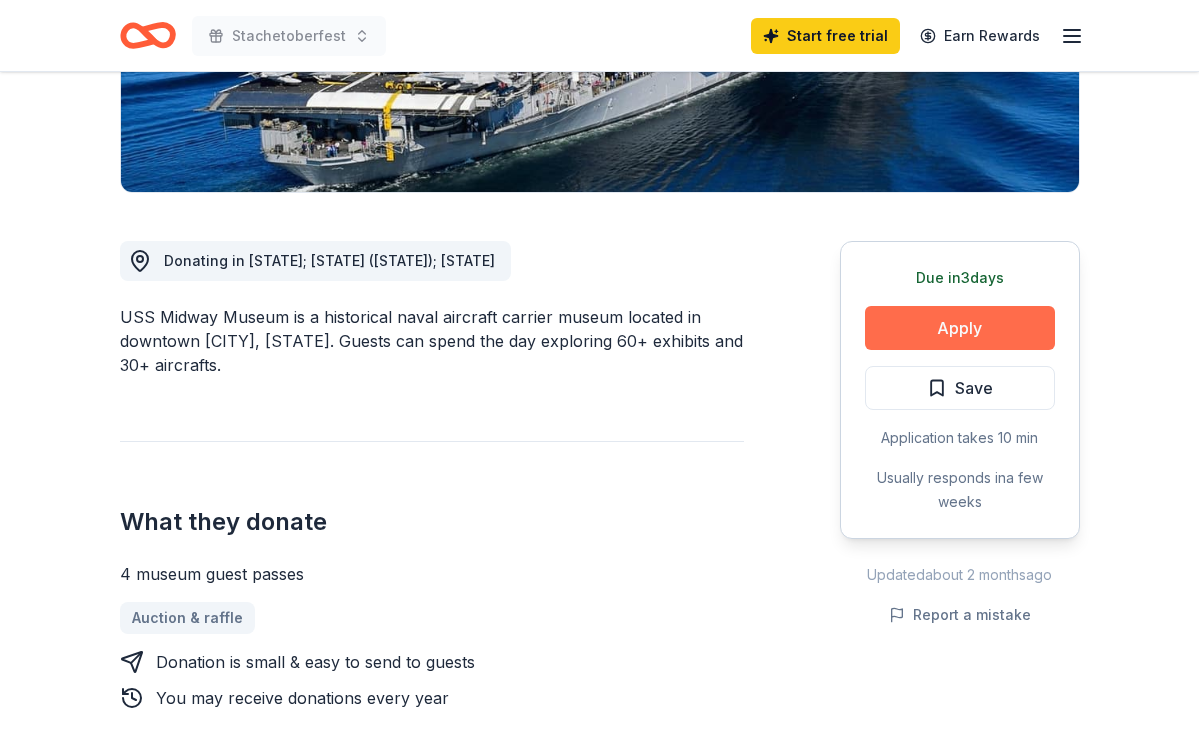 click on "Apply" at bounding box center [960, 328] 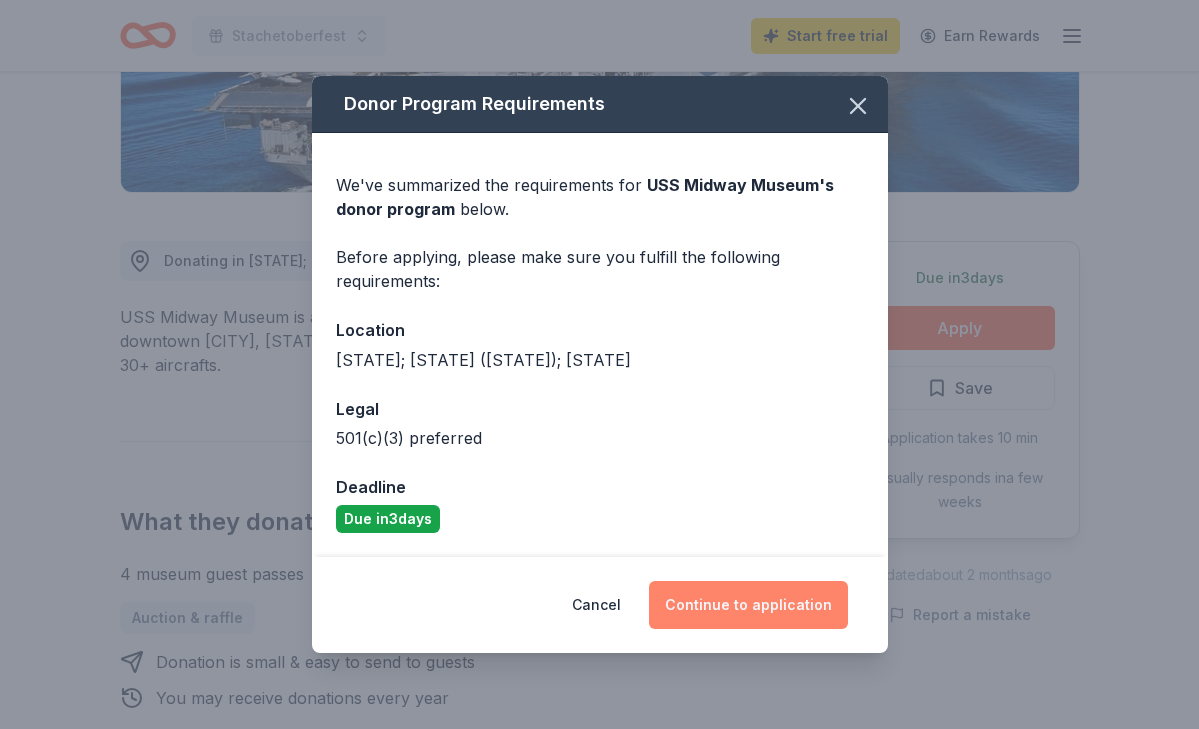 click on "Continue to application" at bounding box center [748, 605] 